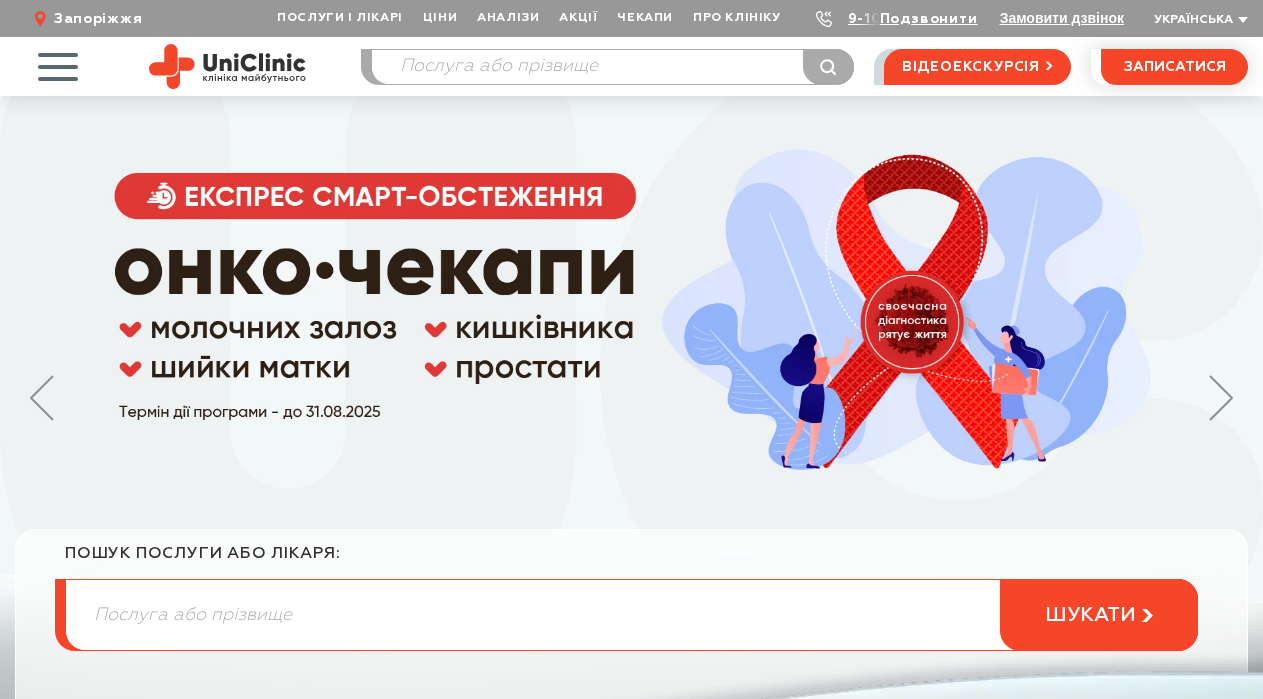 scroll, scrollTop: 88, scrollLeft: 0, axis: vertical 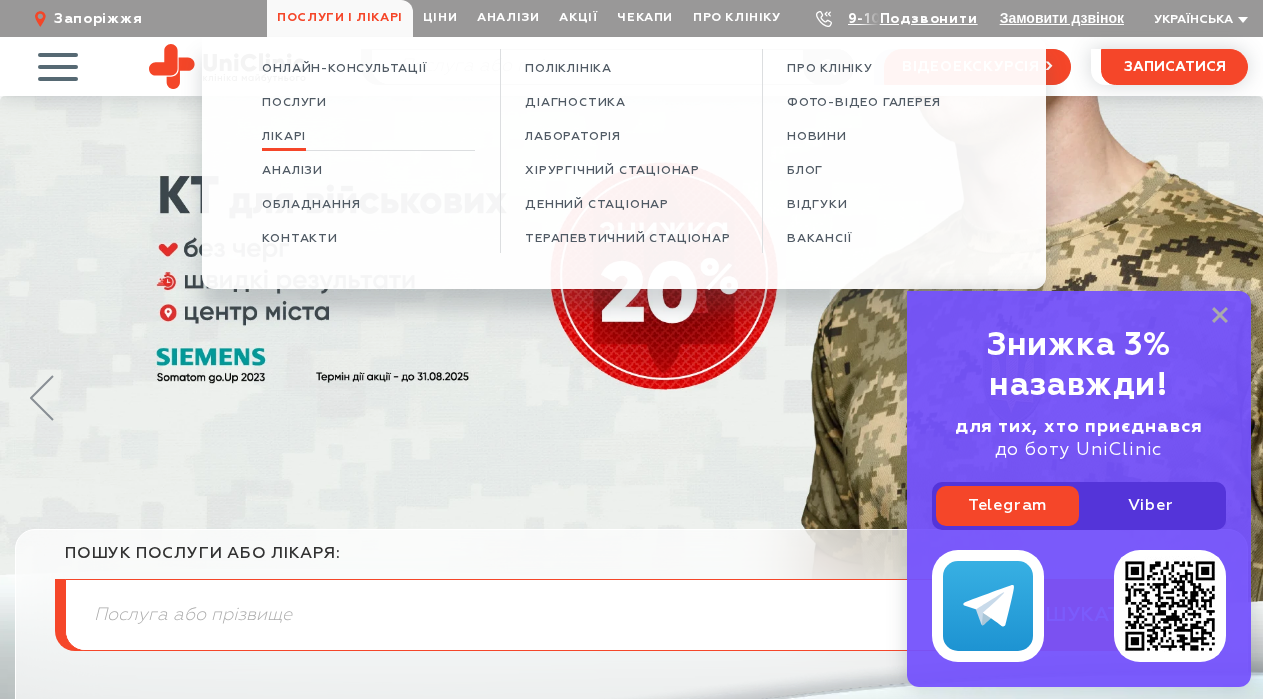 click on "Лікарі" at bounding box center (284, 137) 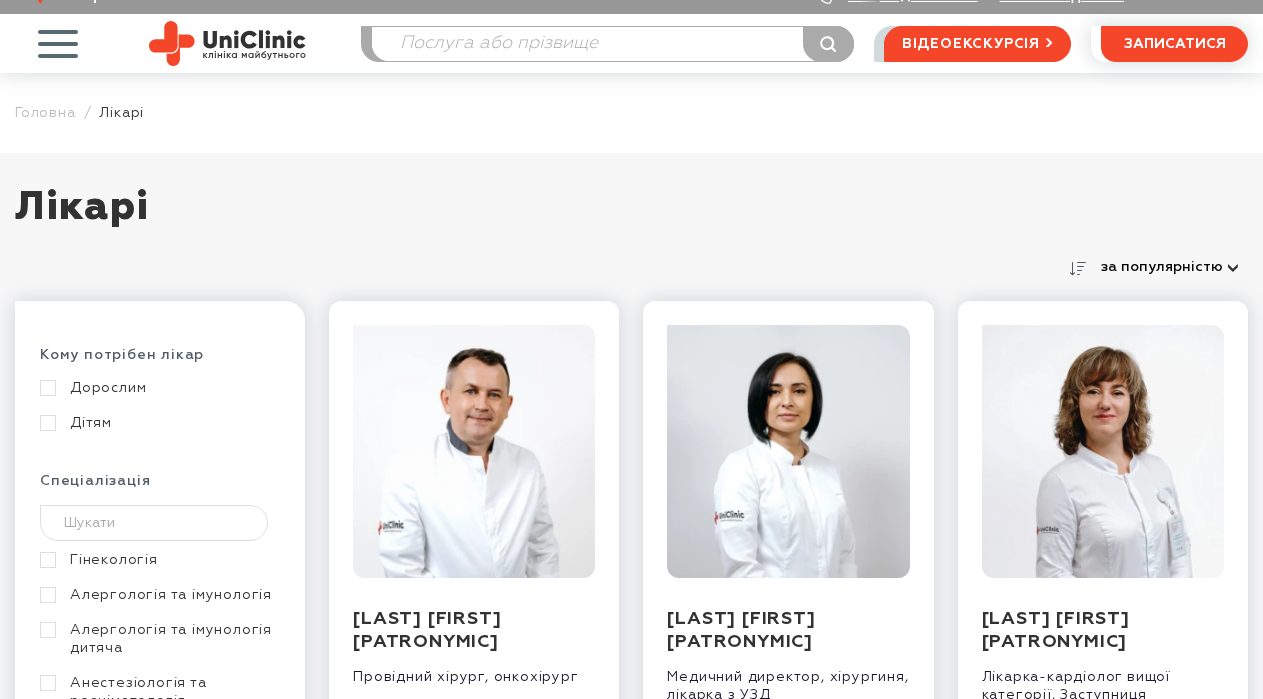 scroll, scrollTop: 200, scrollLeft: 0, axis: vertical 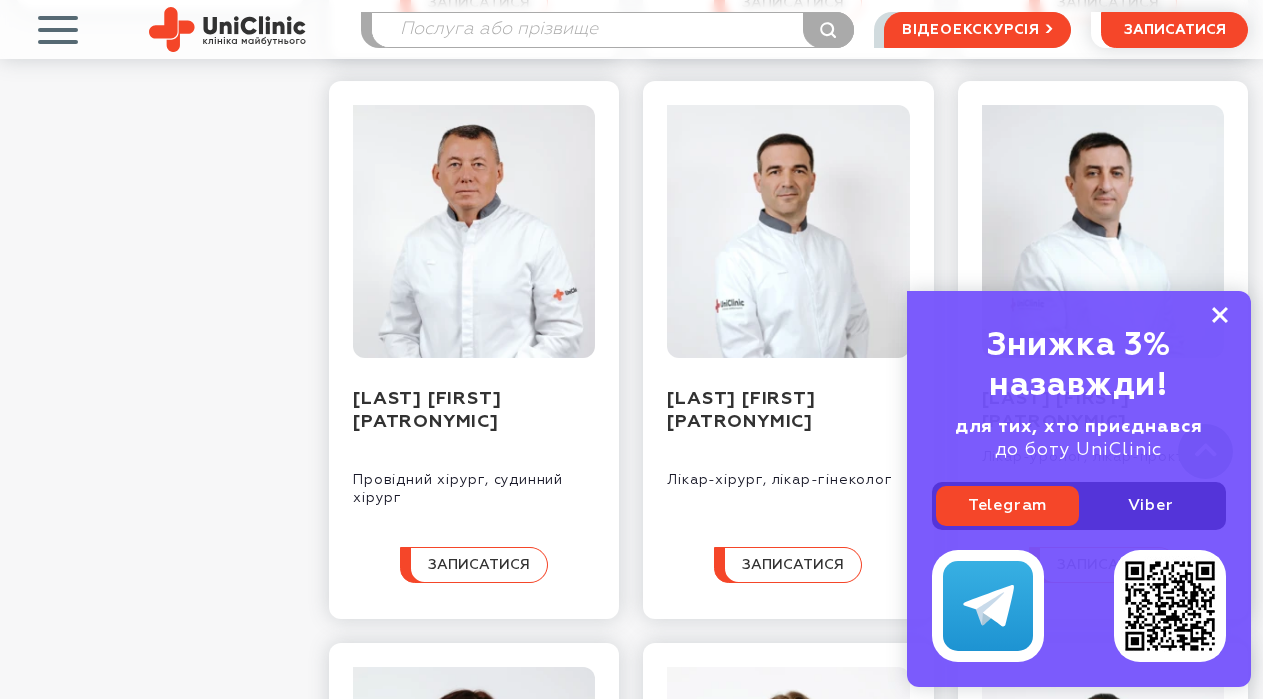 click 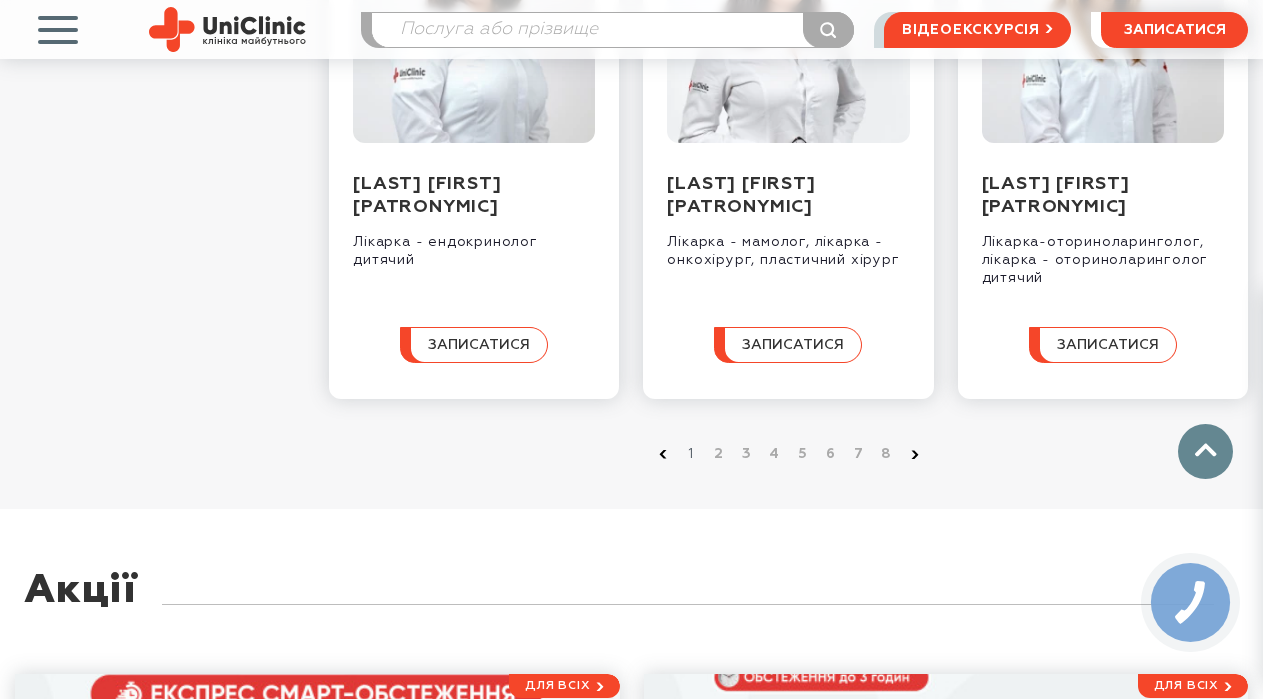 scroll, scrollTop: 2100, scrollLeft: 0, axis: vertical 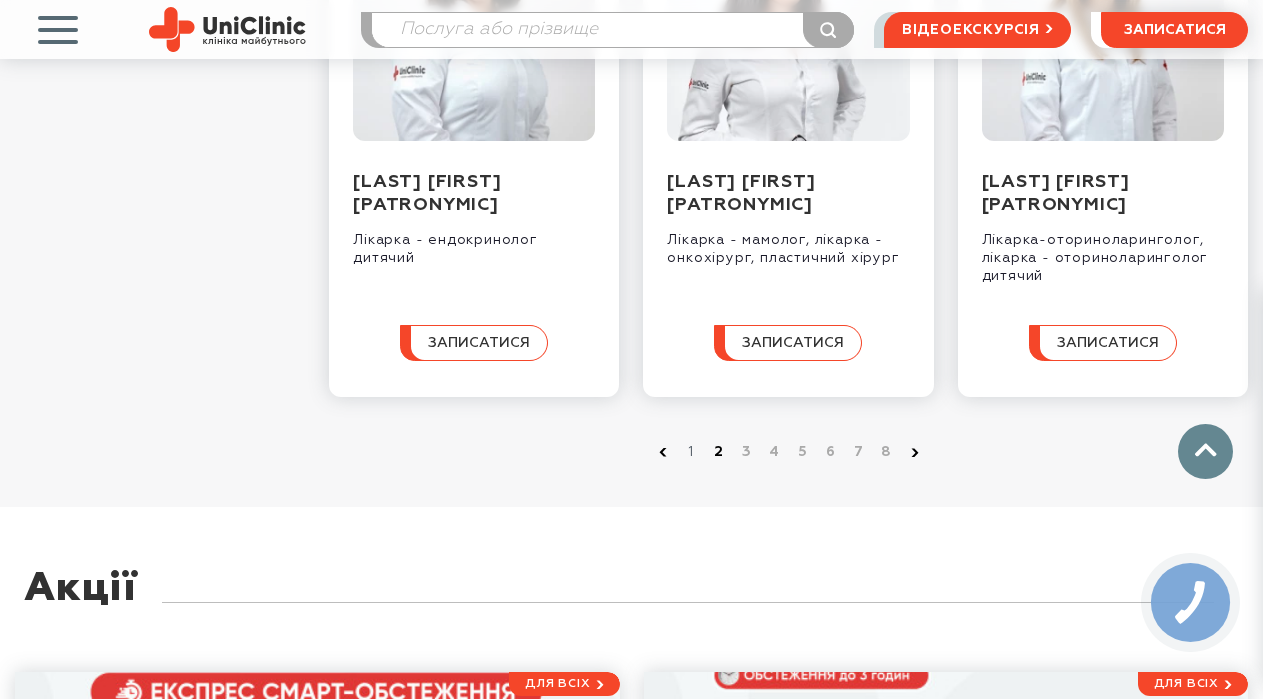 click on "2" at bounding box center [719, 452] 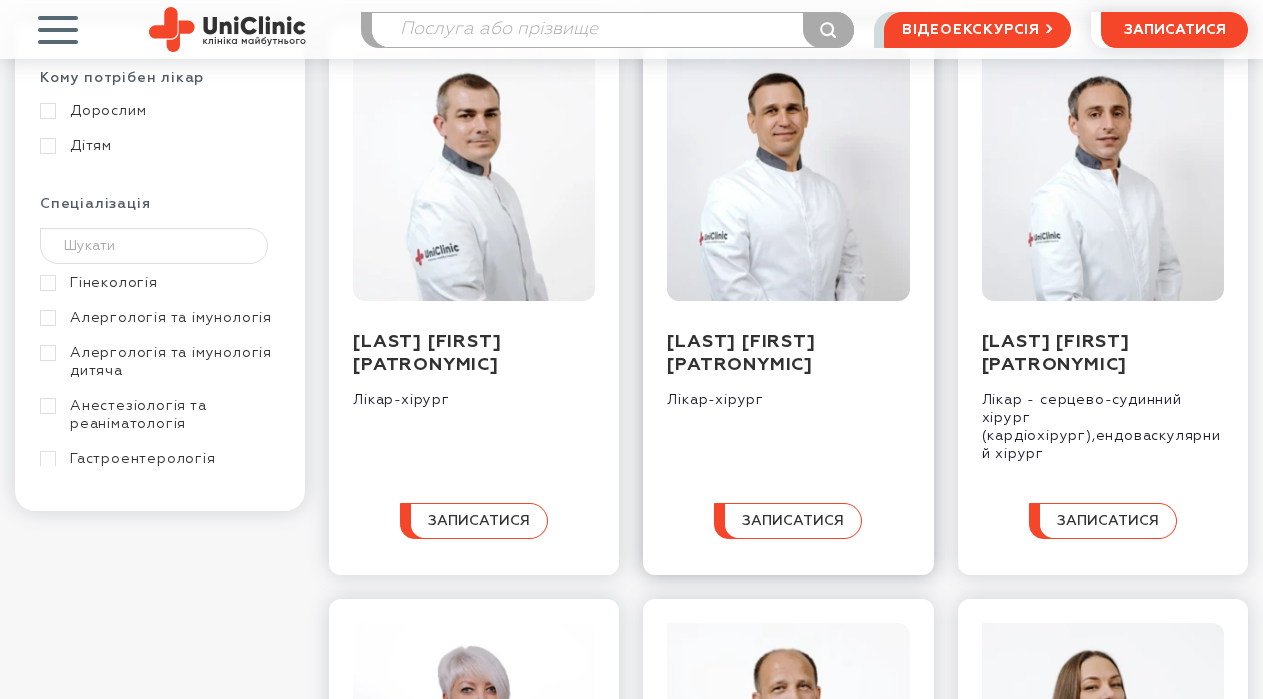 scroll, scrollTop: 300, scrollLeft: 0, axis: vertical 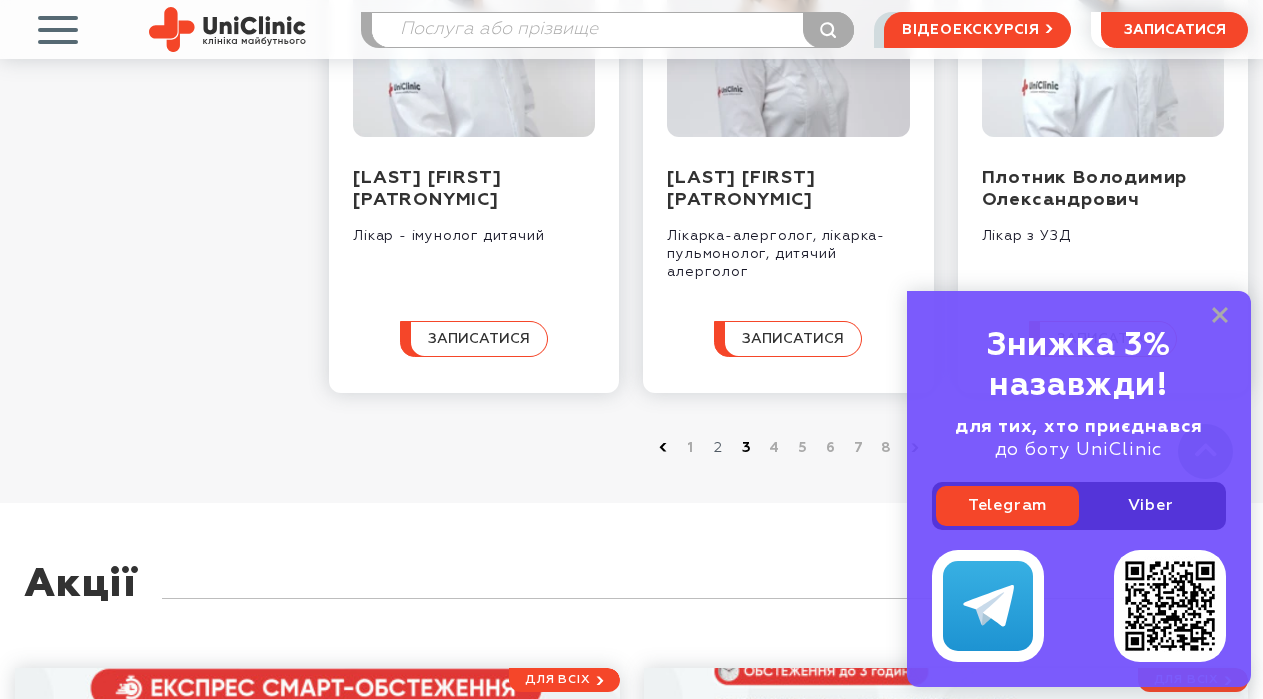 click on "3" at bounding box center (747, 448) 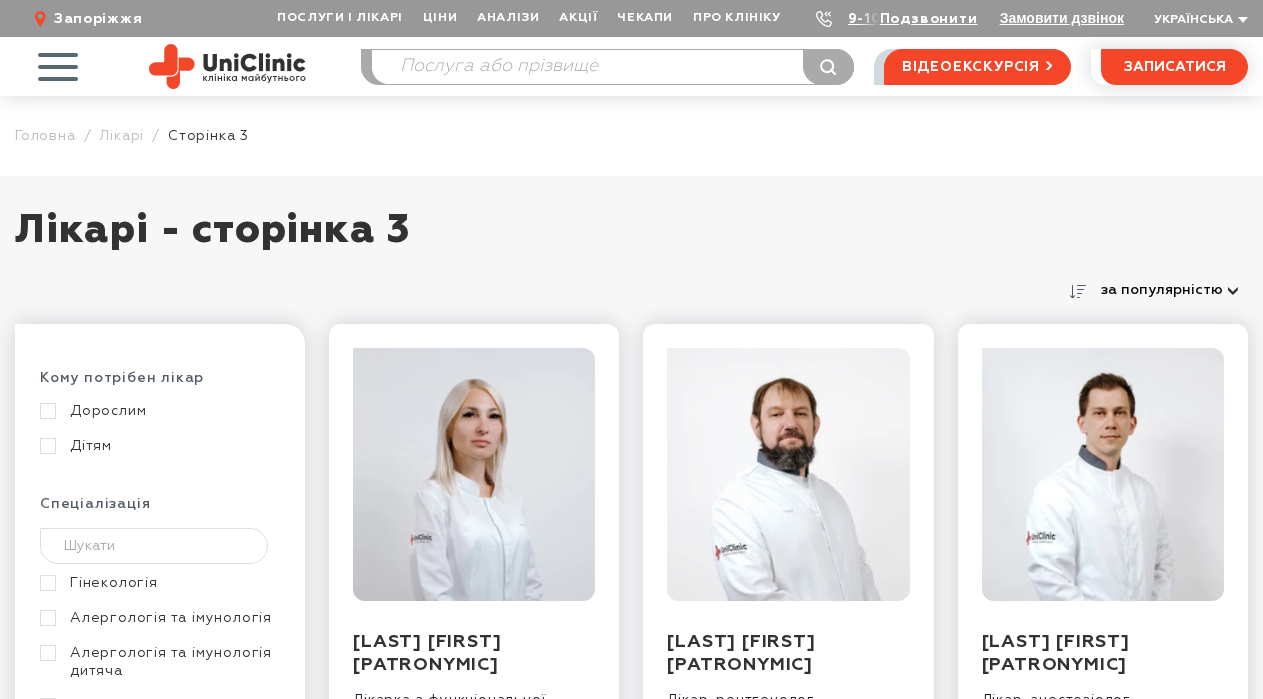 scroll, scrollTop: 0, scrollLeft: 0, axis: both 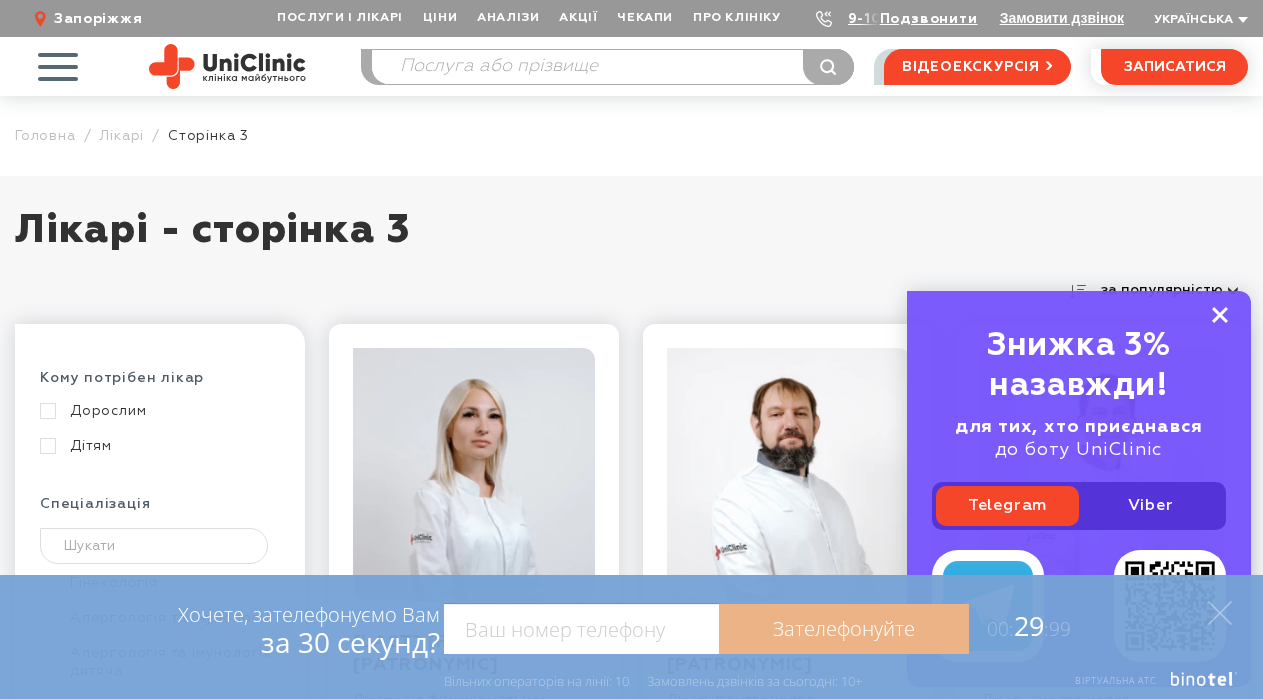 click 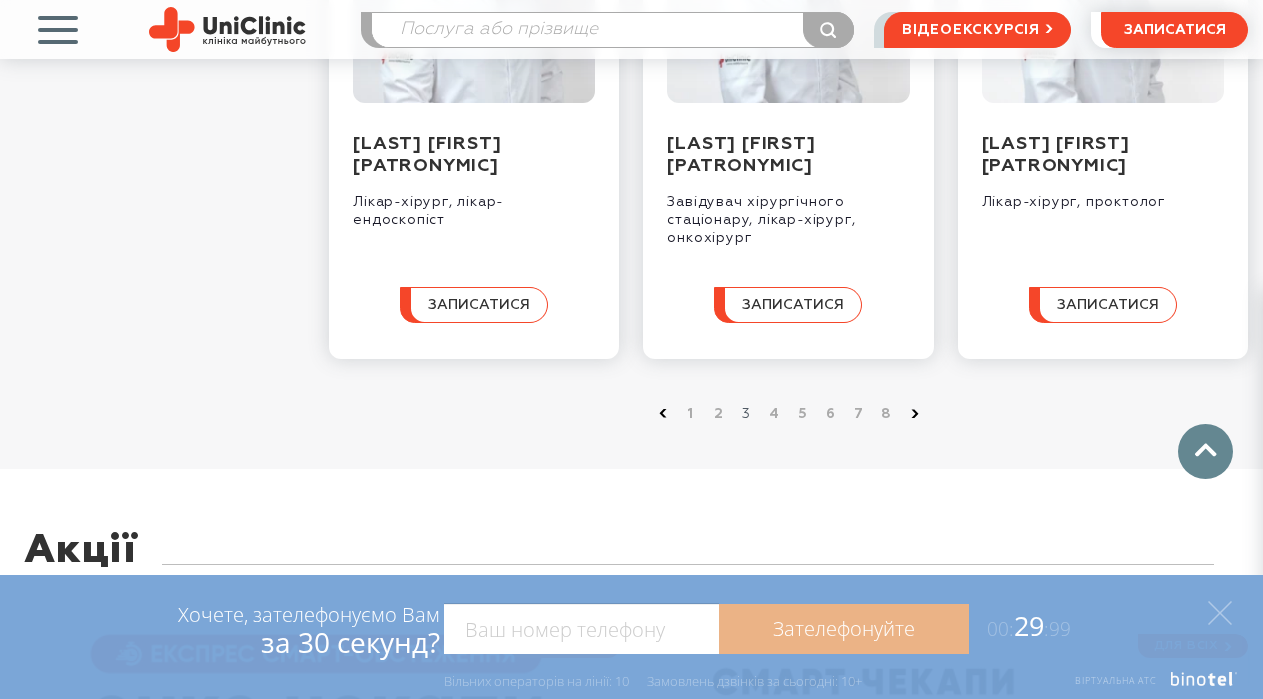 scroll, scrollTop: 2100, scrollLeft: 0, axis: vertical 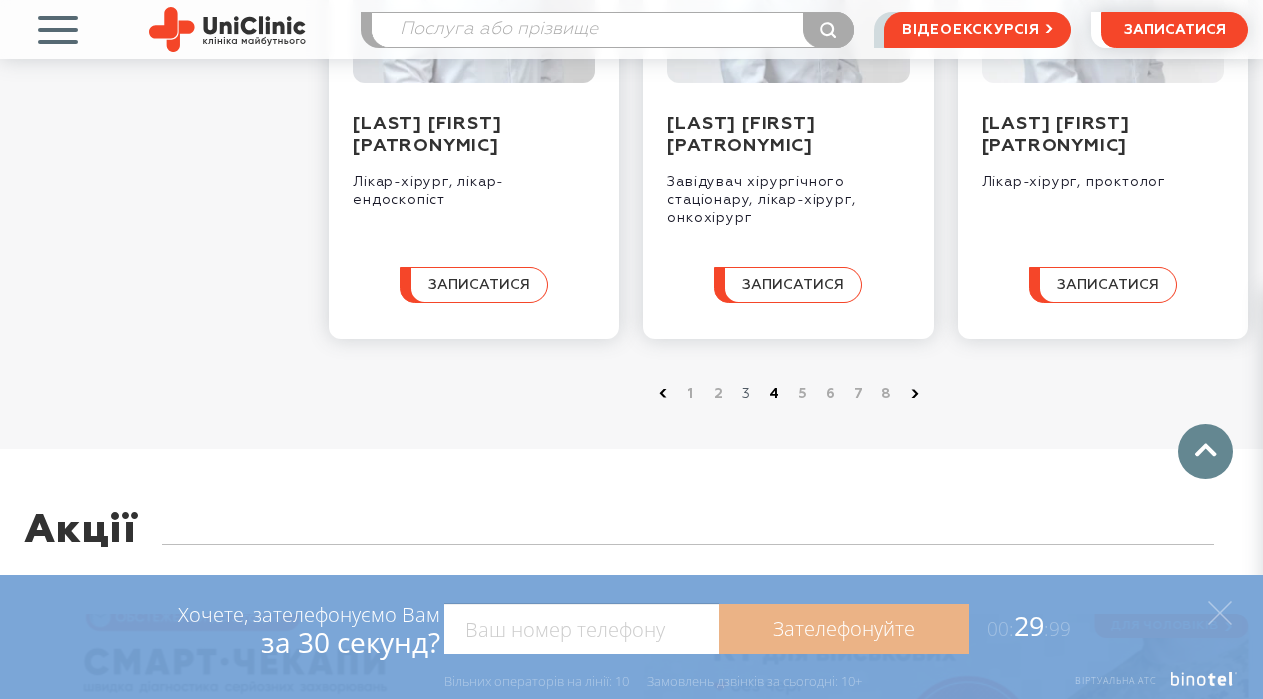 click on "4" at bounding box center (775, 394) 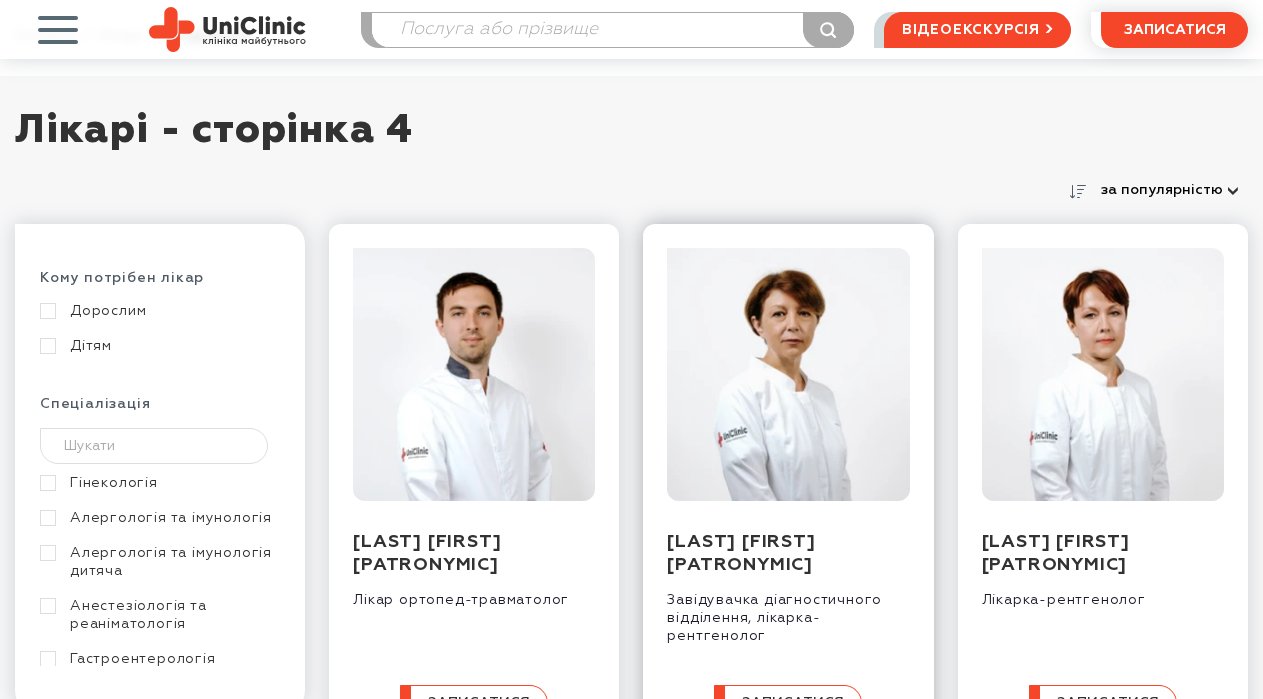scroll, scrollTop: 100, scrollLeft: 0, axis: vertical 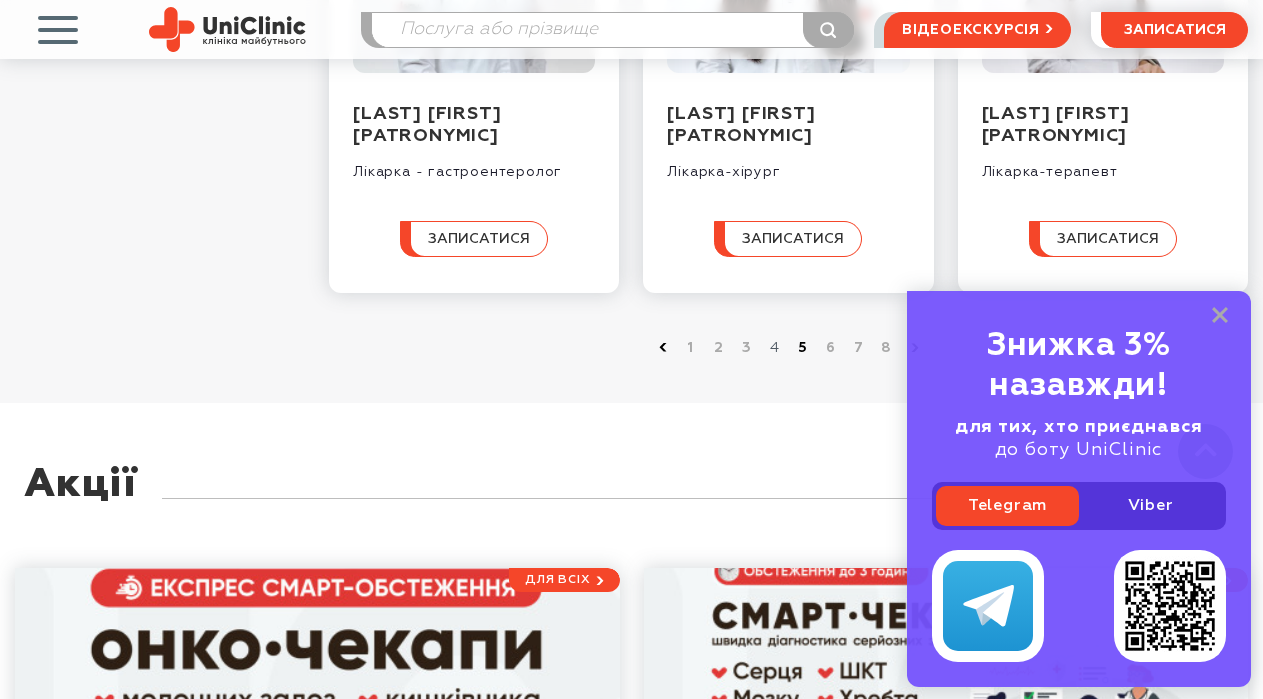 click on "5" at bounding box center (803, 348) 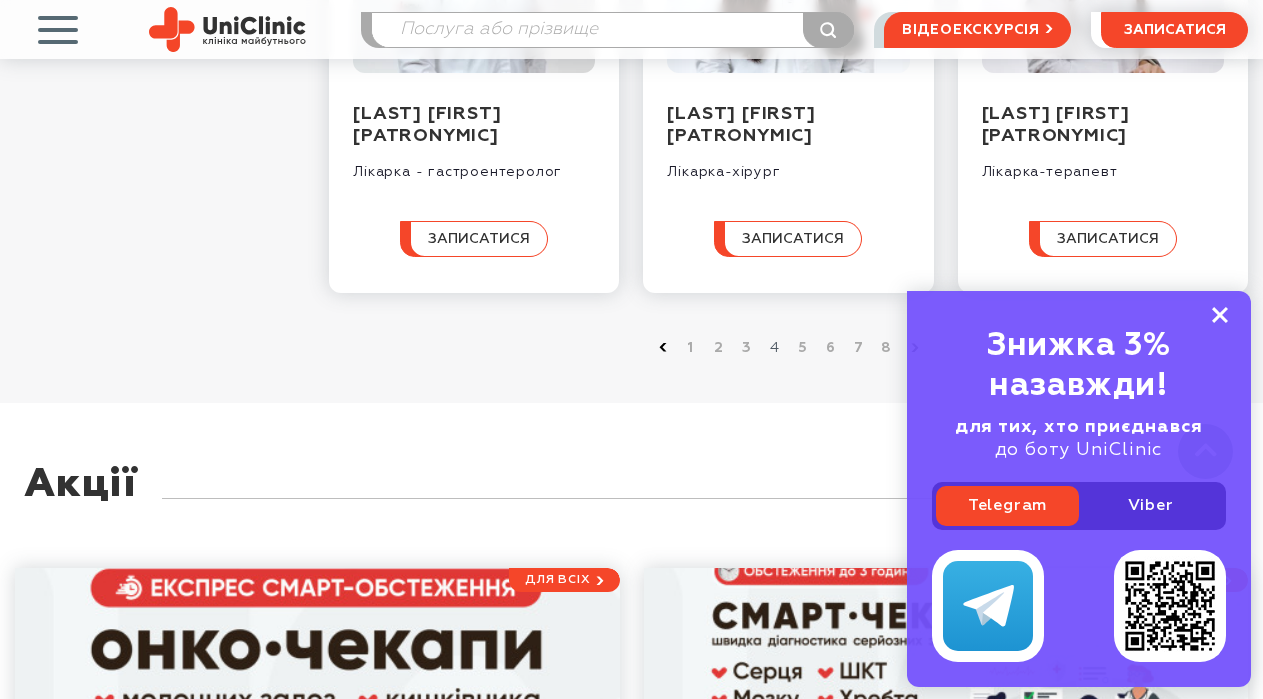 click 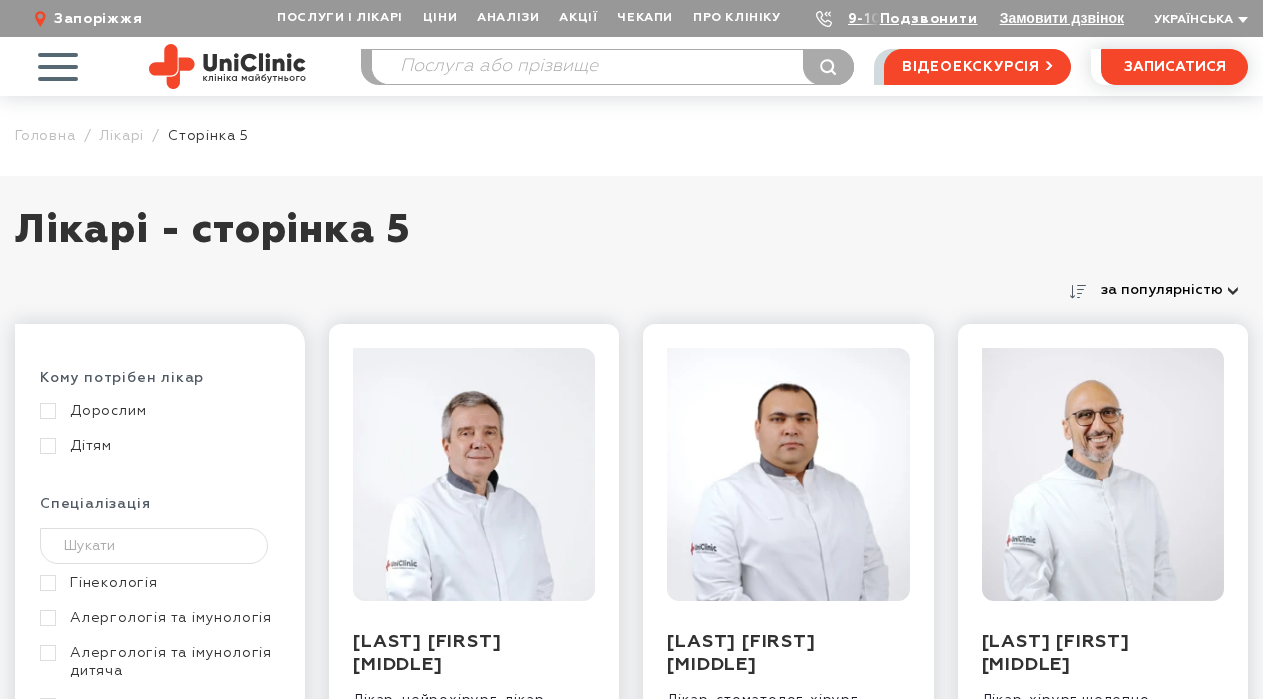 scroll, scrollTop: 0, scrollLeft: 0, axis: both 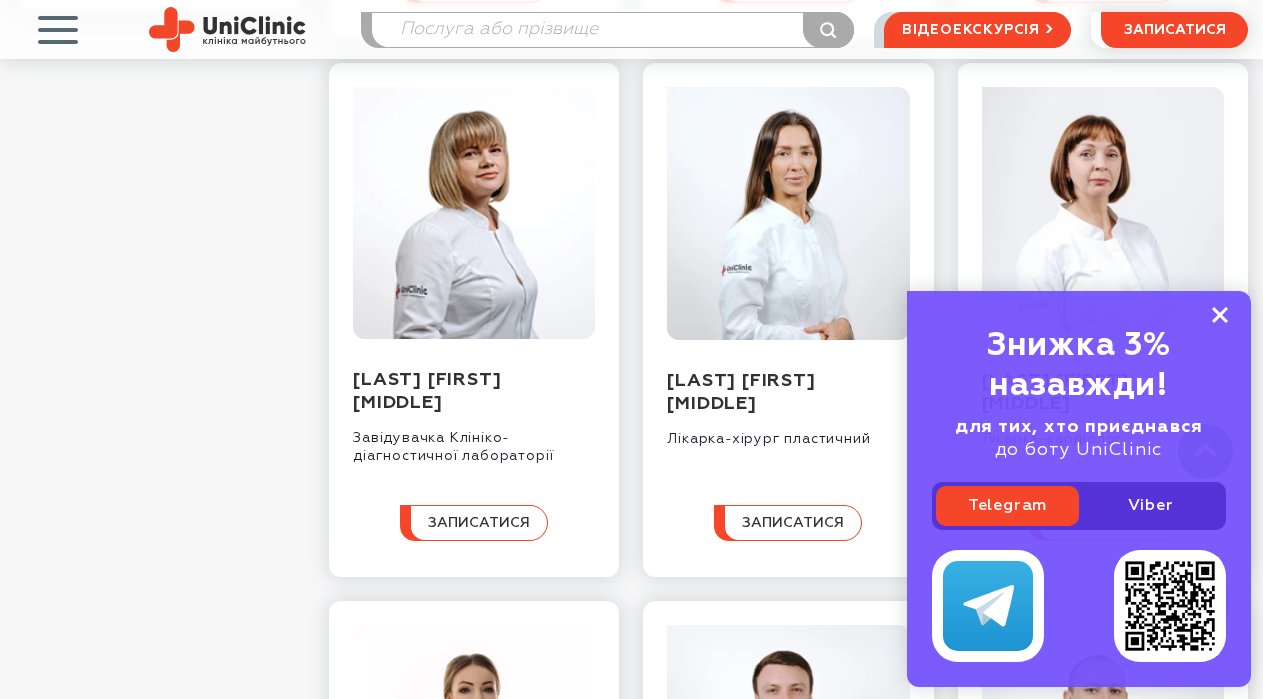 click 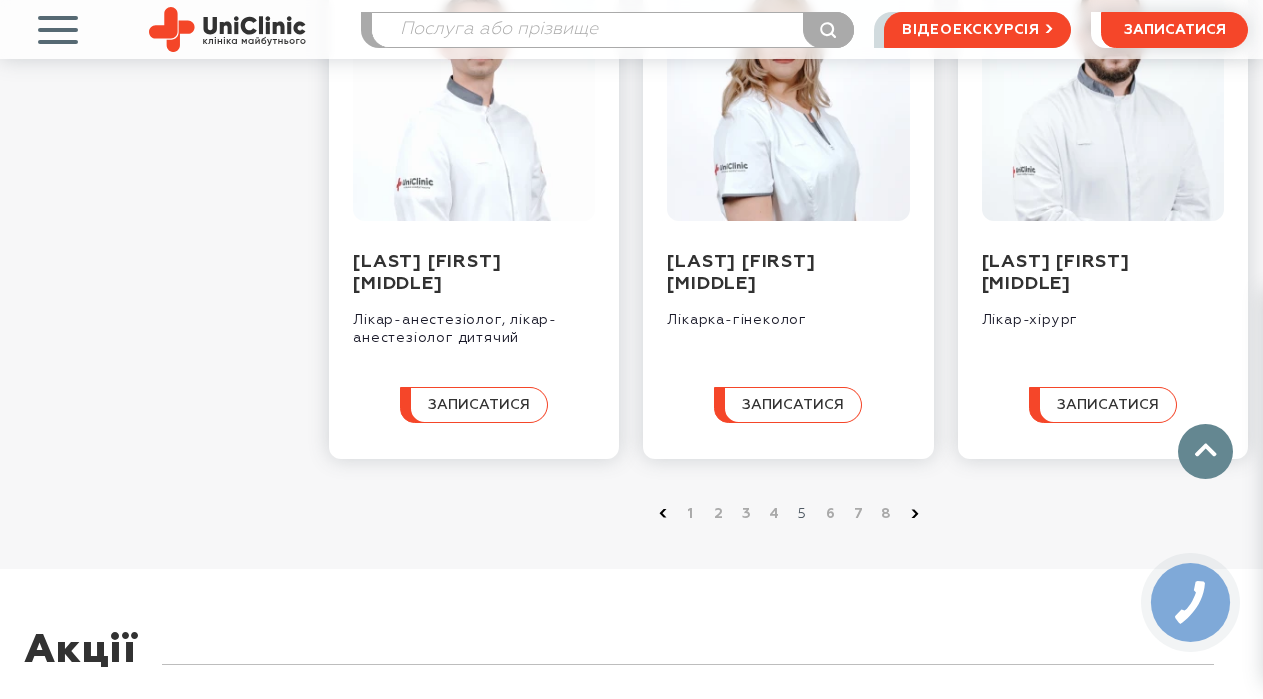 scroll, scrollTop: 2000, scrollLeft: 0, axis: vertical 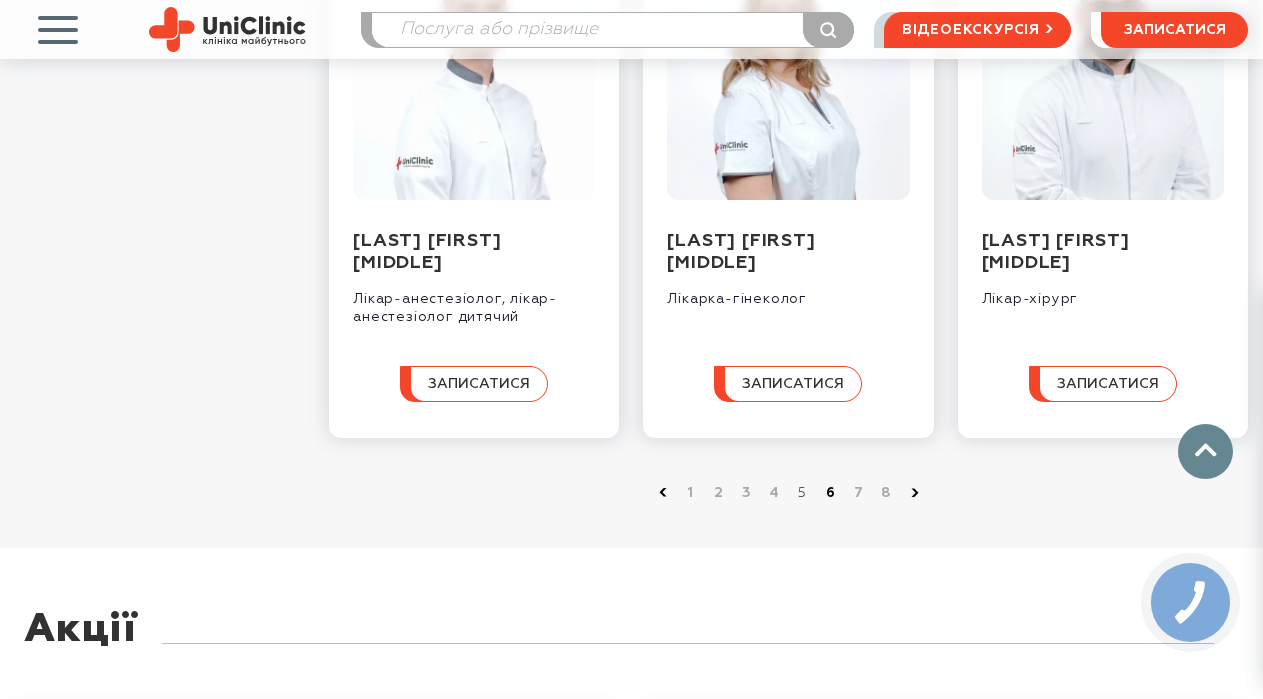 click on "6" at bounding box center [831, 493] 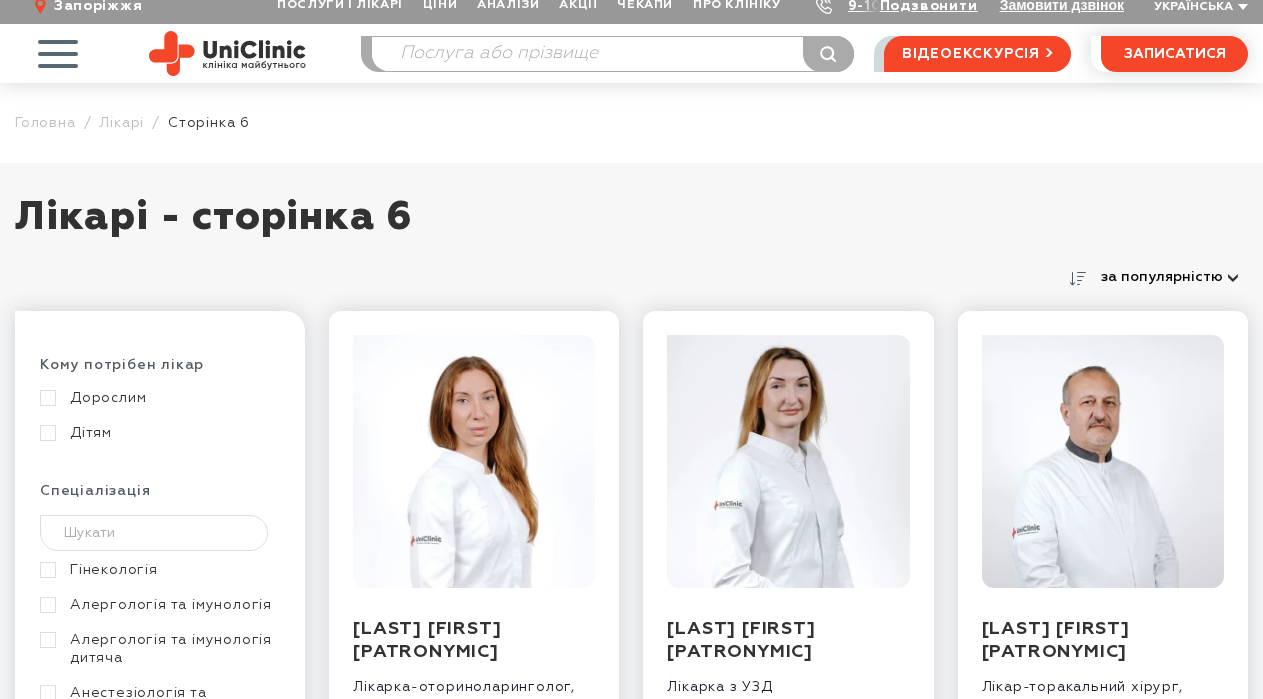 scroll, scrollTop: 300, scrollLeft: 0, axis: vertical 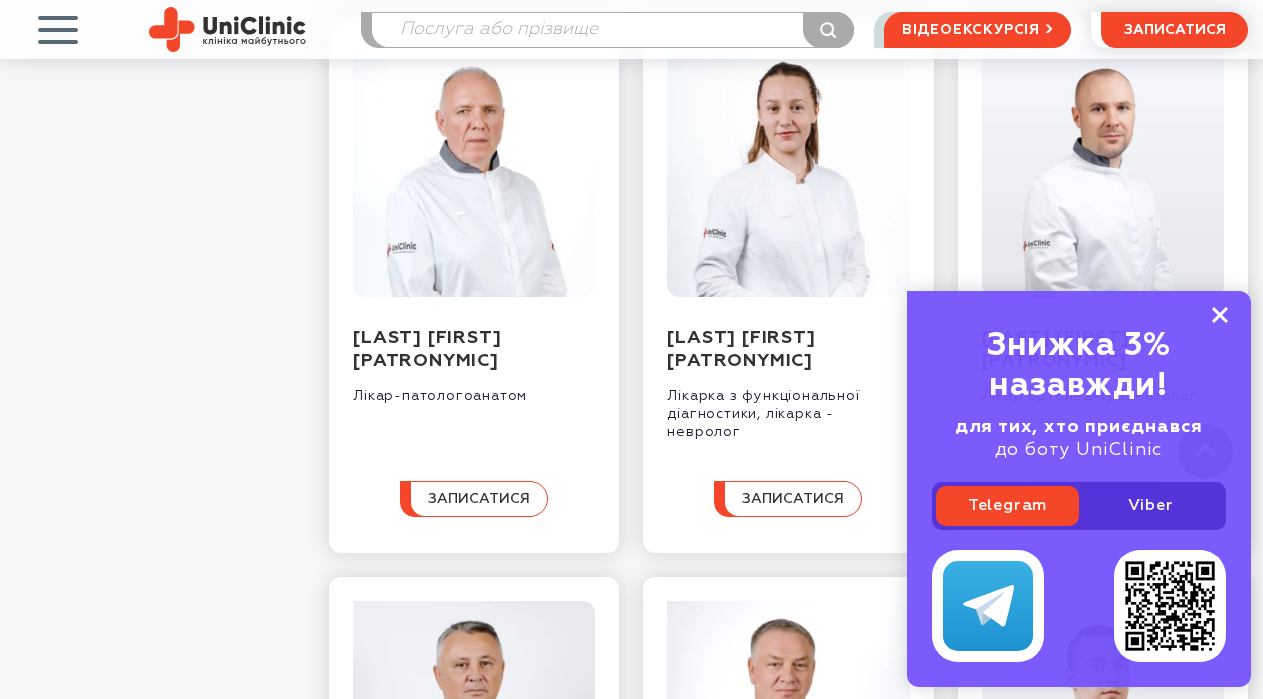 click 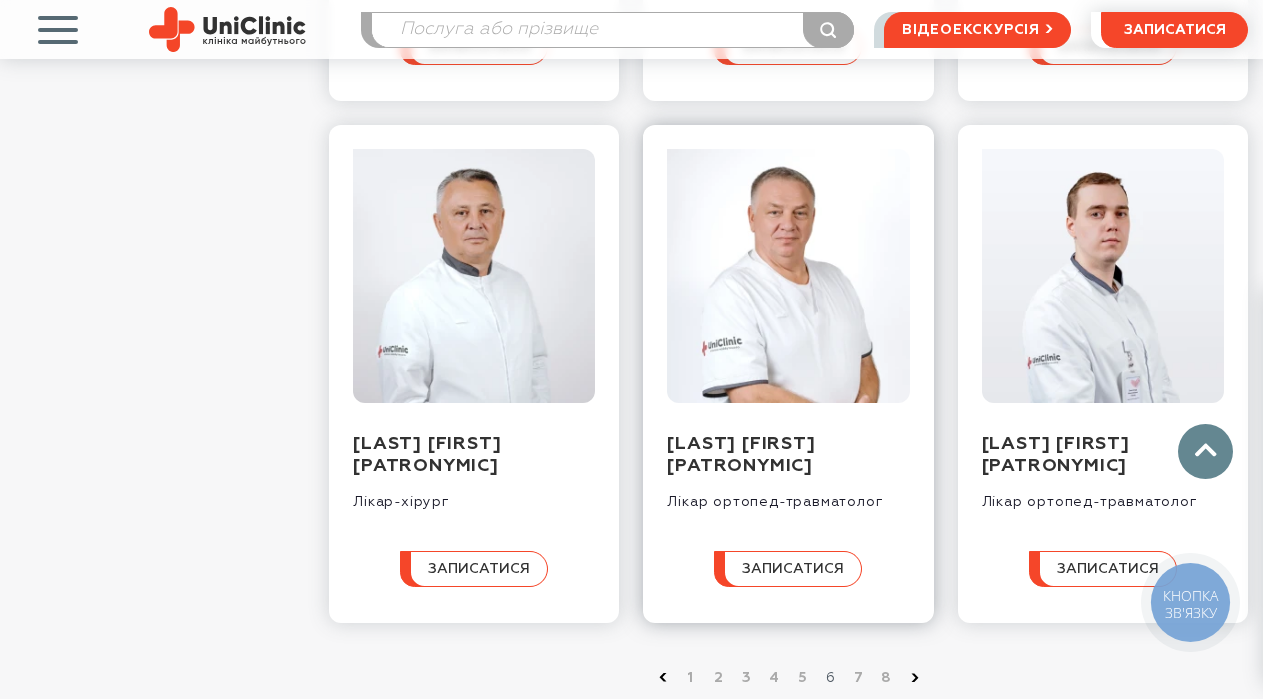 scroll, scrollTop: 2200, scrollLeft: 0, axis: vertical 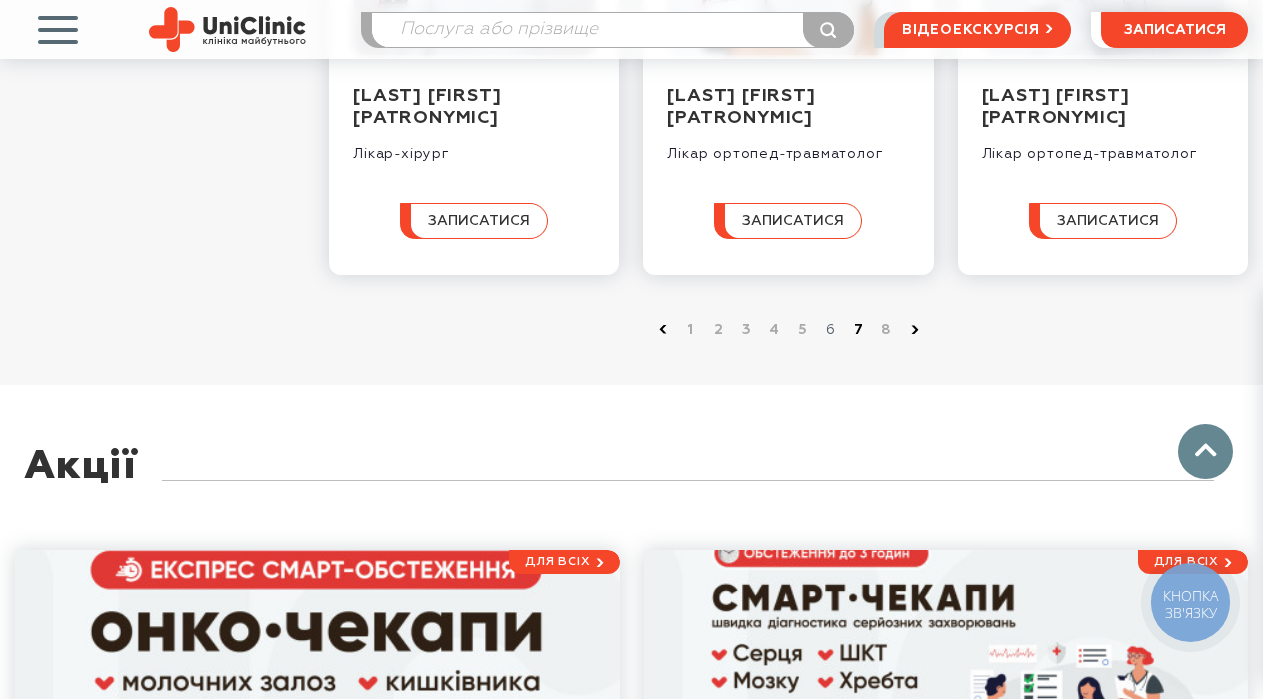 click on "7" at bounding box center [859, 330] 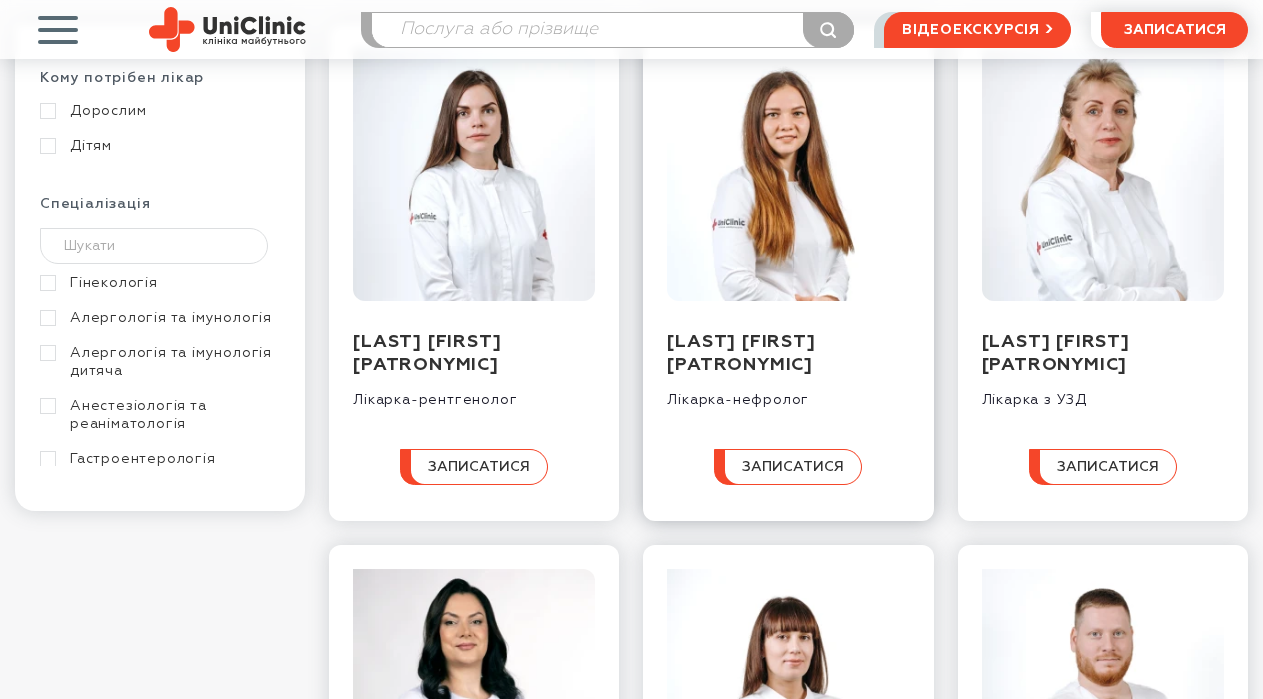 scroll, scrollTop: 300, scrollLeft: 0, axis: vertical 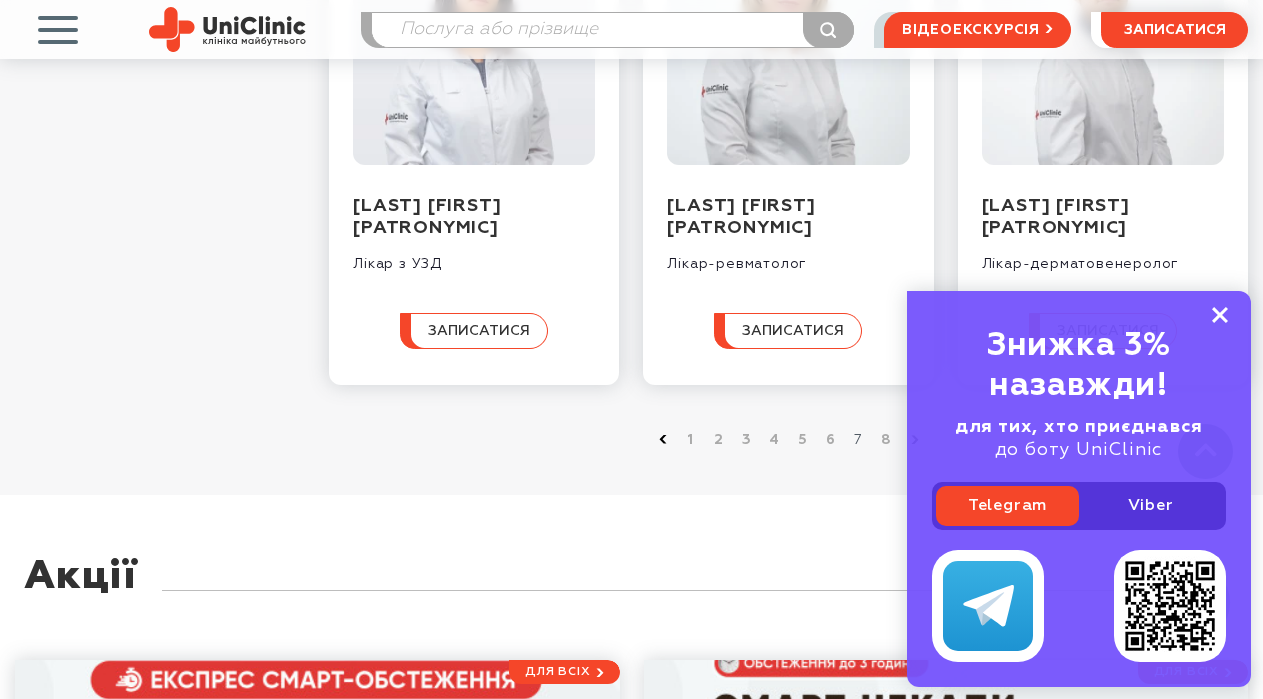 click 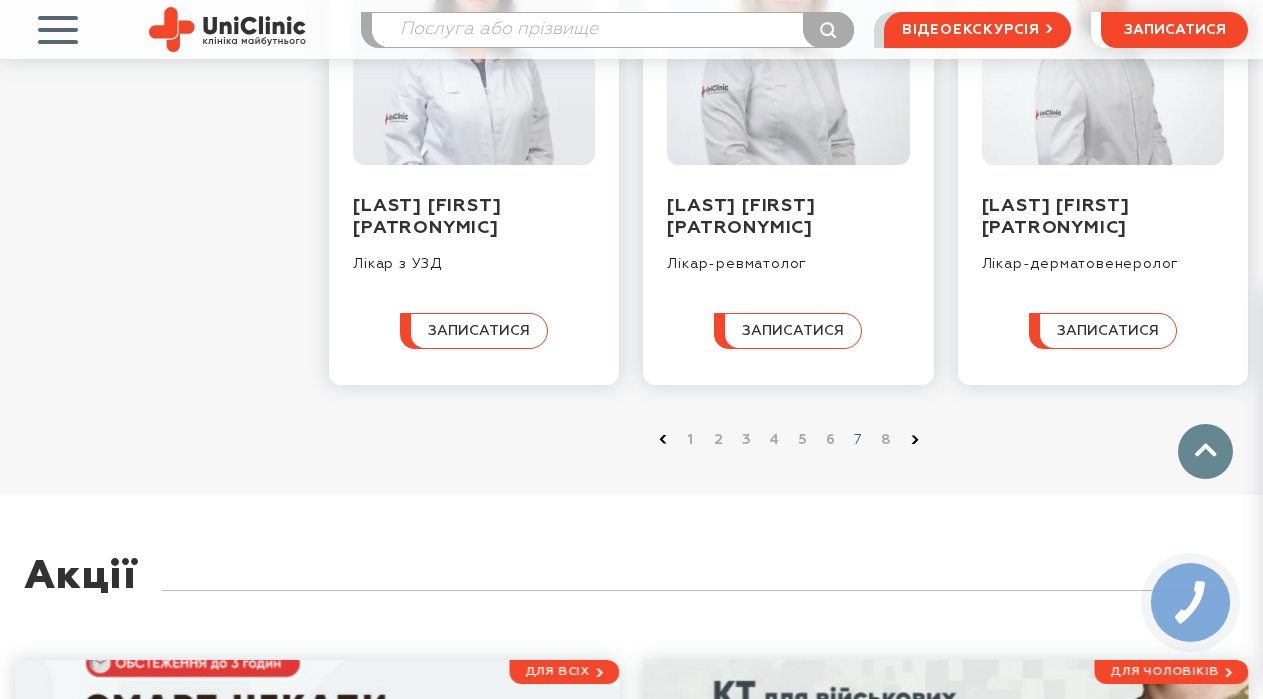 click on "7" at bounding box center [855, 440] 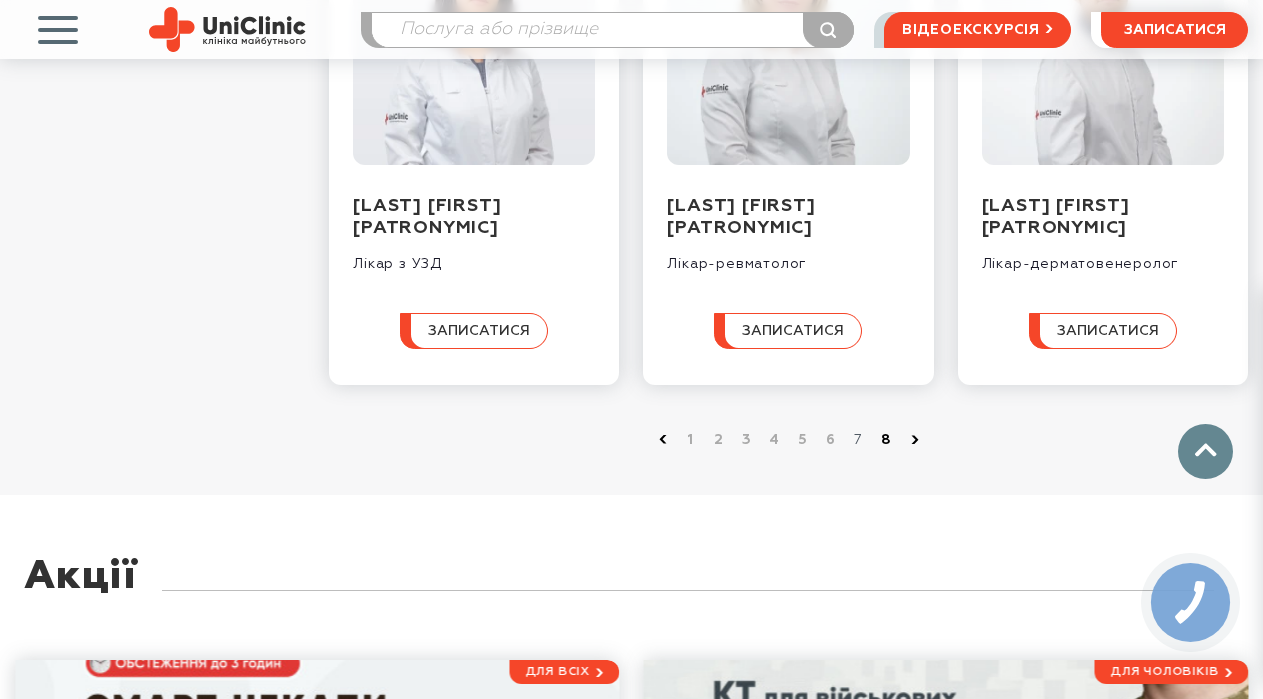 click on "8" at bounding box center [887, 440] 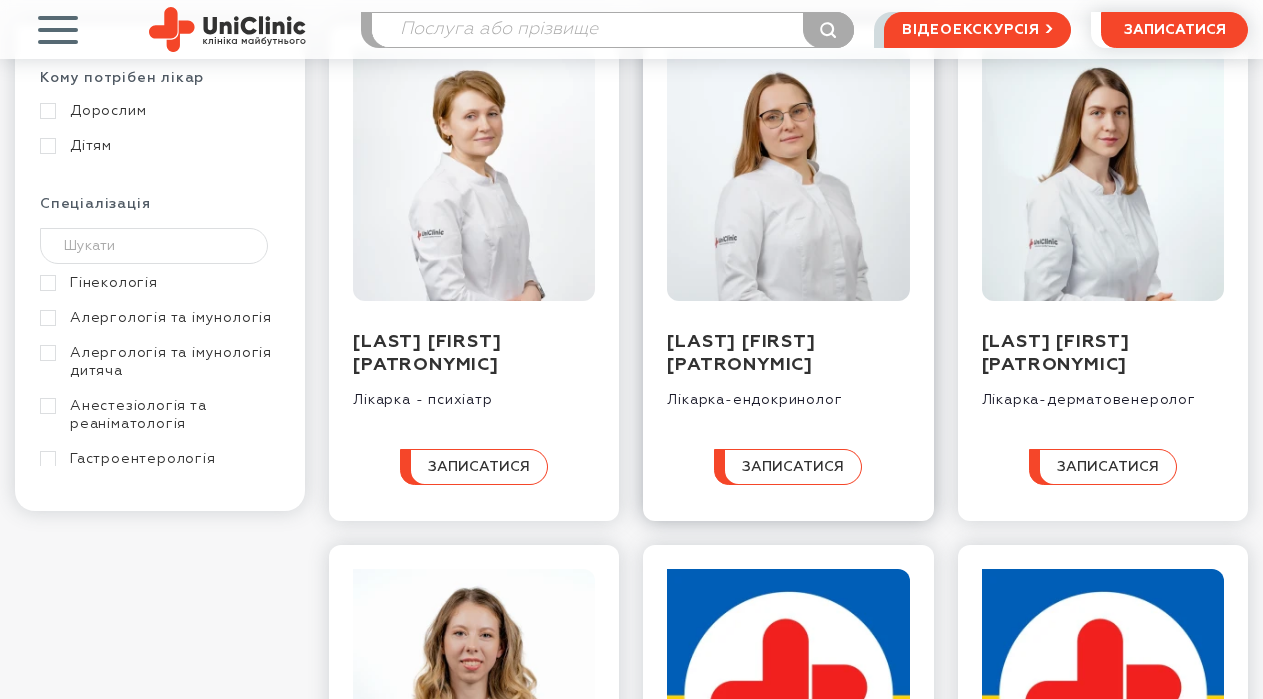 scroll, scrollTop: 300, scrollLeft: 0, axis: vertical 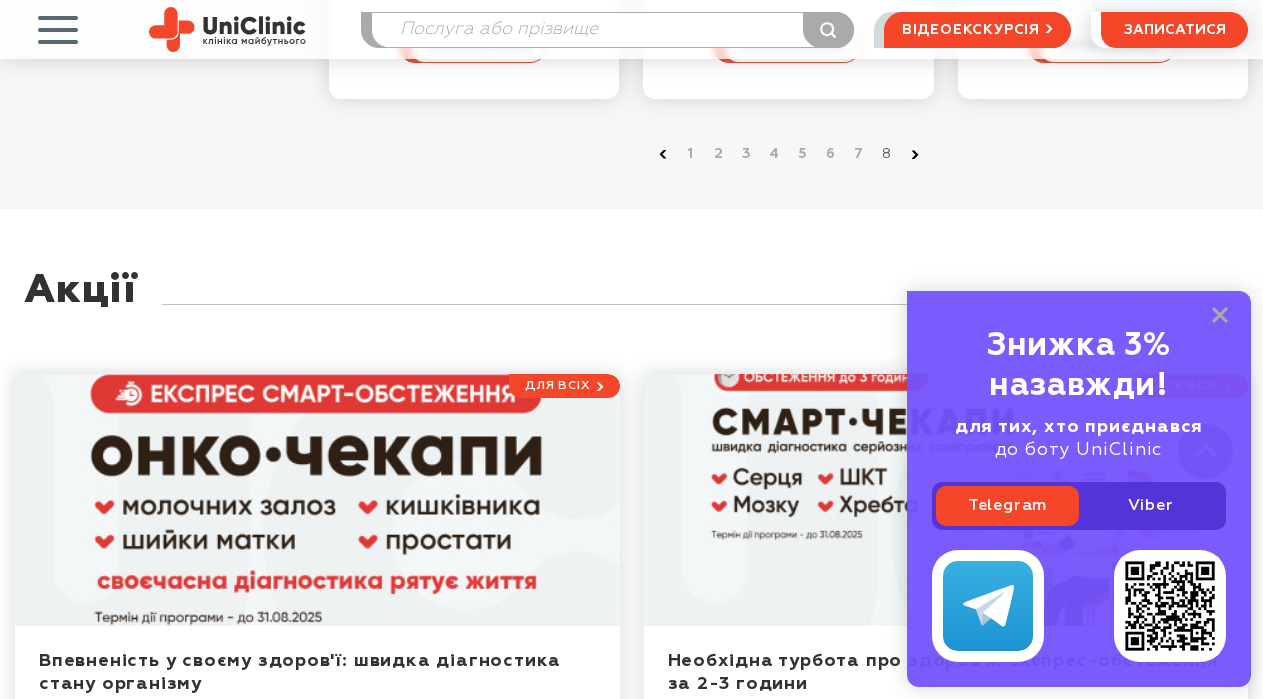 click 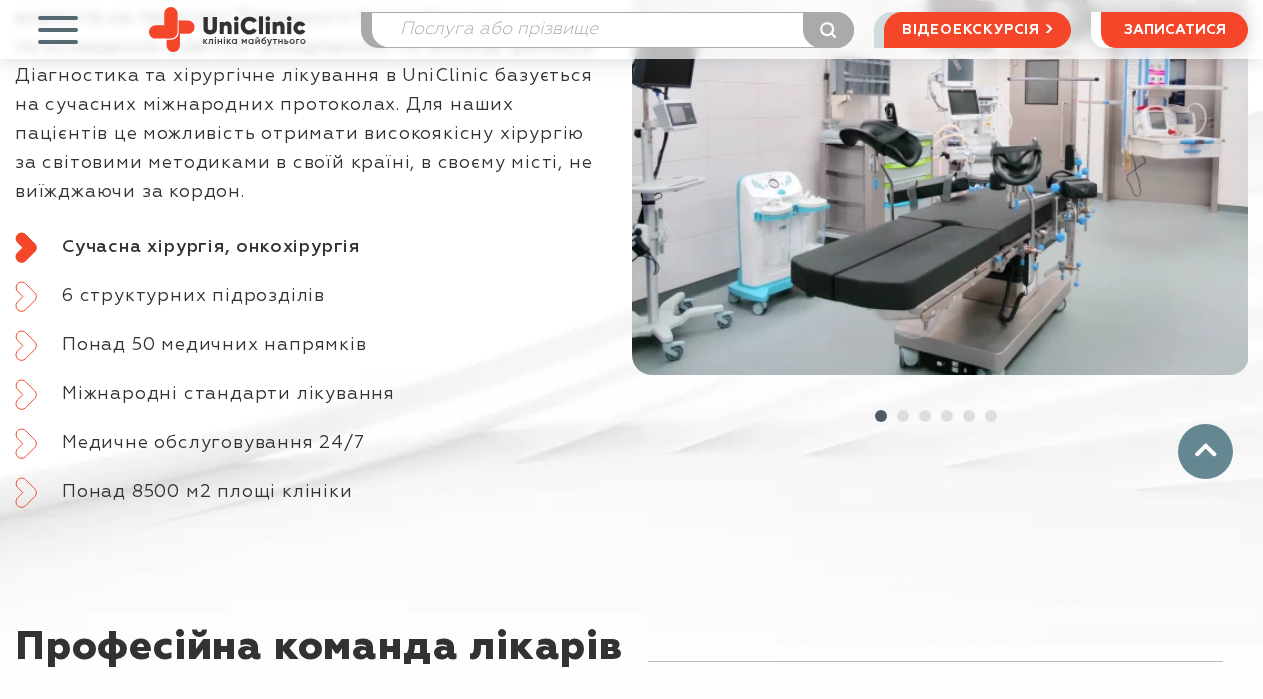 scroll, scrollTop: 1200, scrollLeft: 0, axis: vertical 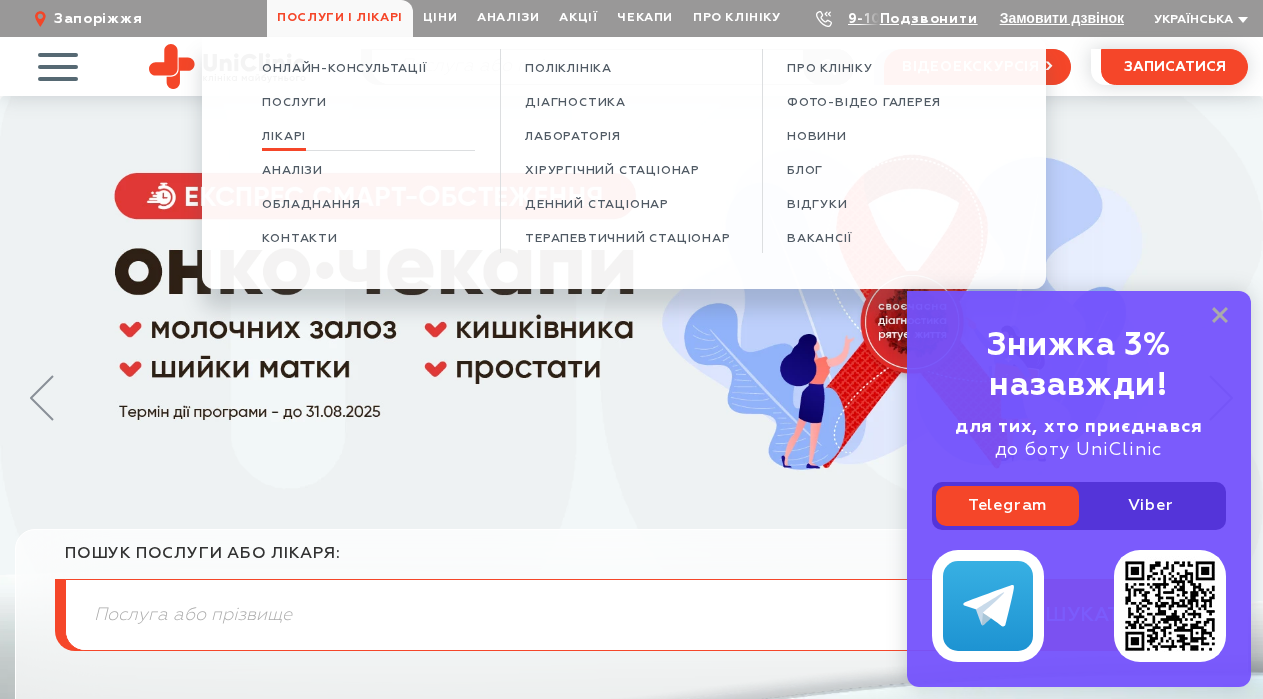 click on "Лікарі" at bounding box center (284, 137) 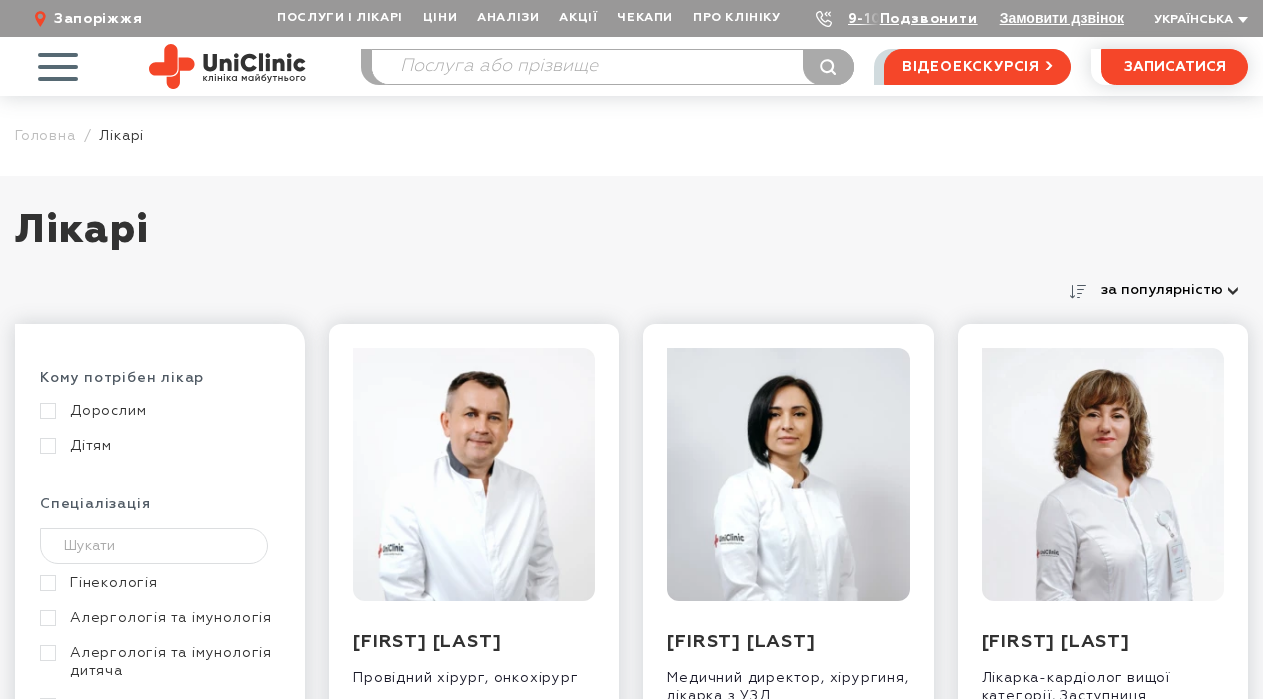 scroll, scrollTop: 0, scrollLeft: 0, axis: both 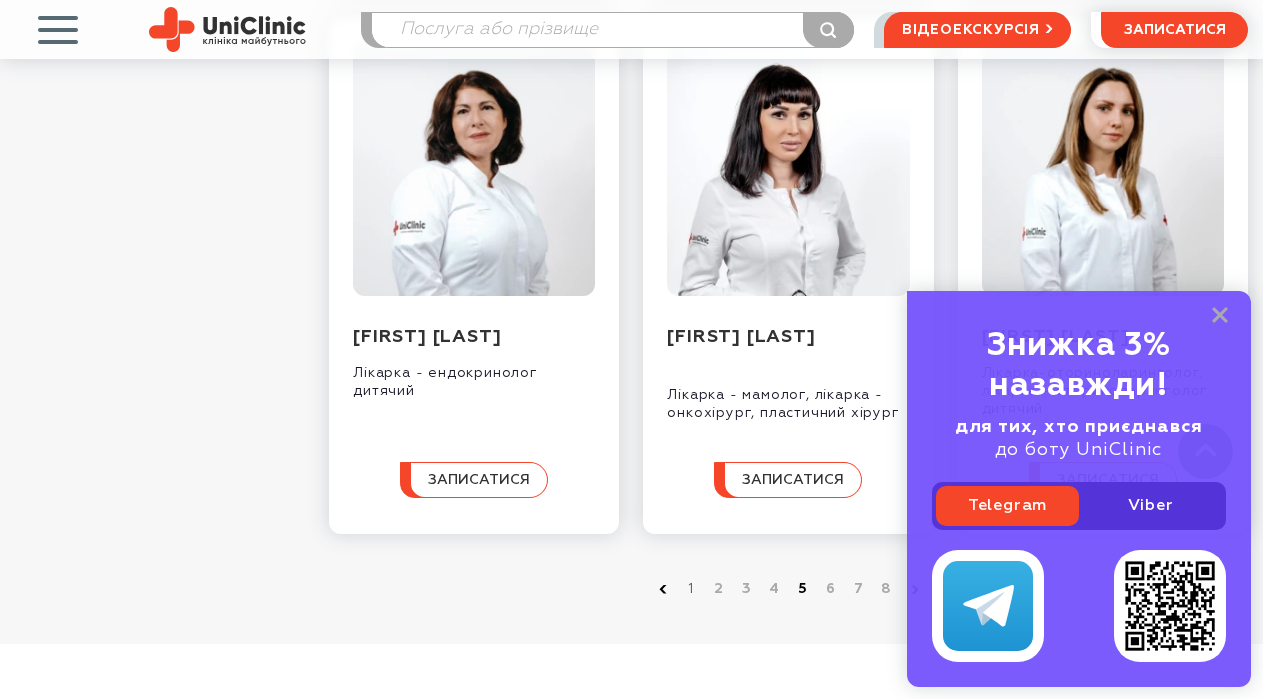 click on "5" at bounding box center [803, 589] 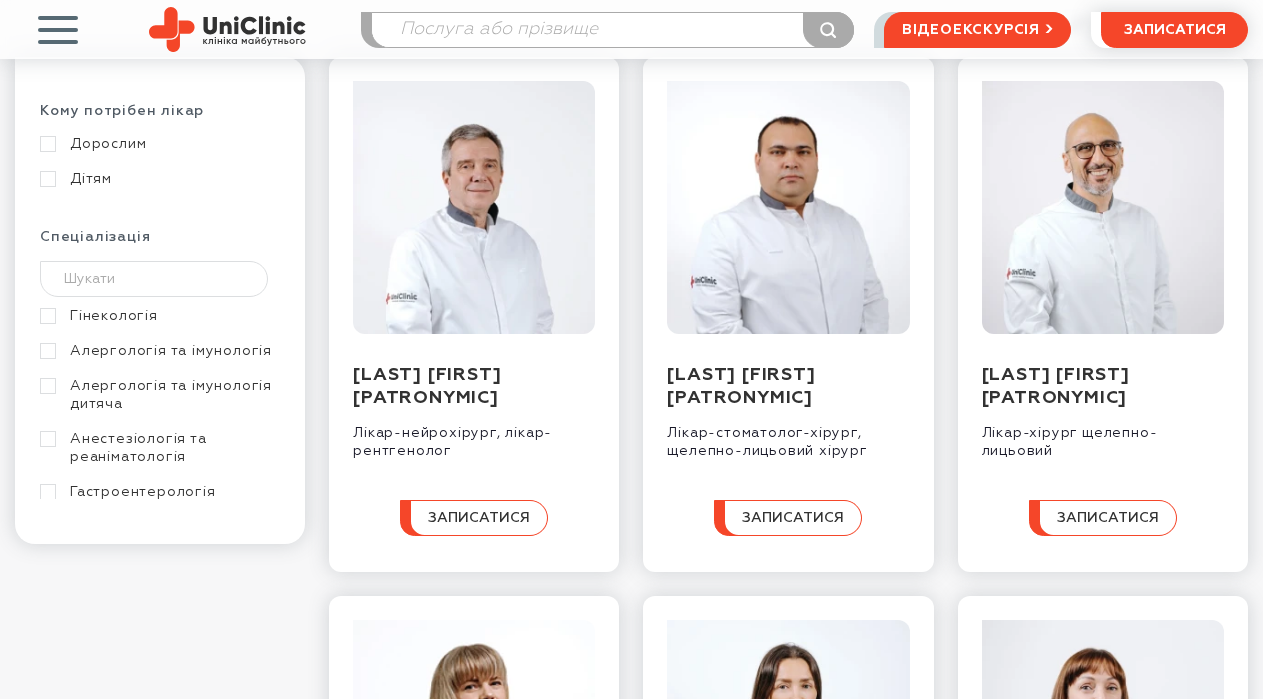 scroll, scrollTop: 300, scrollLeft: 0, axis: vertical 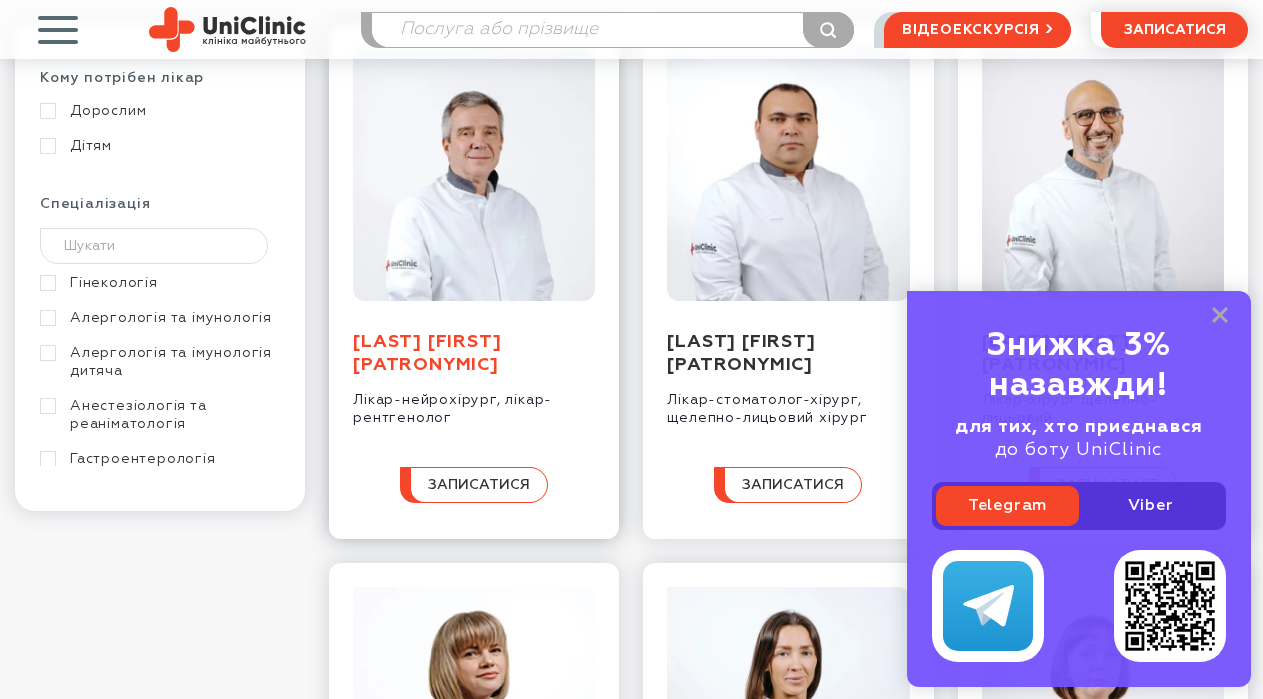 click on "Ксензов Артур Юрійович" at bounding box center [427, 353] 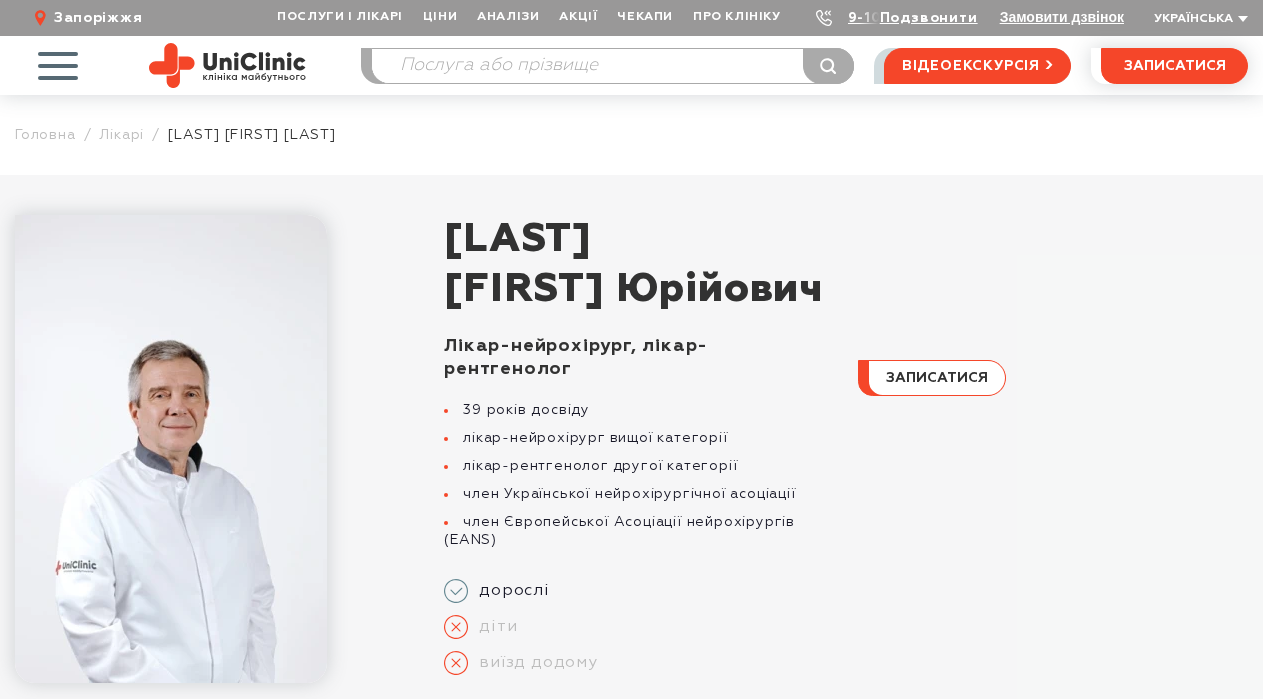 scroll, scrollTop: 100, scrollLeft: 0, axis: vertical 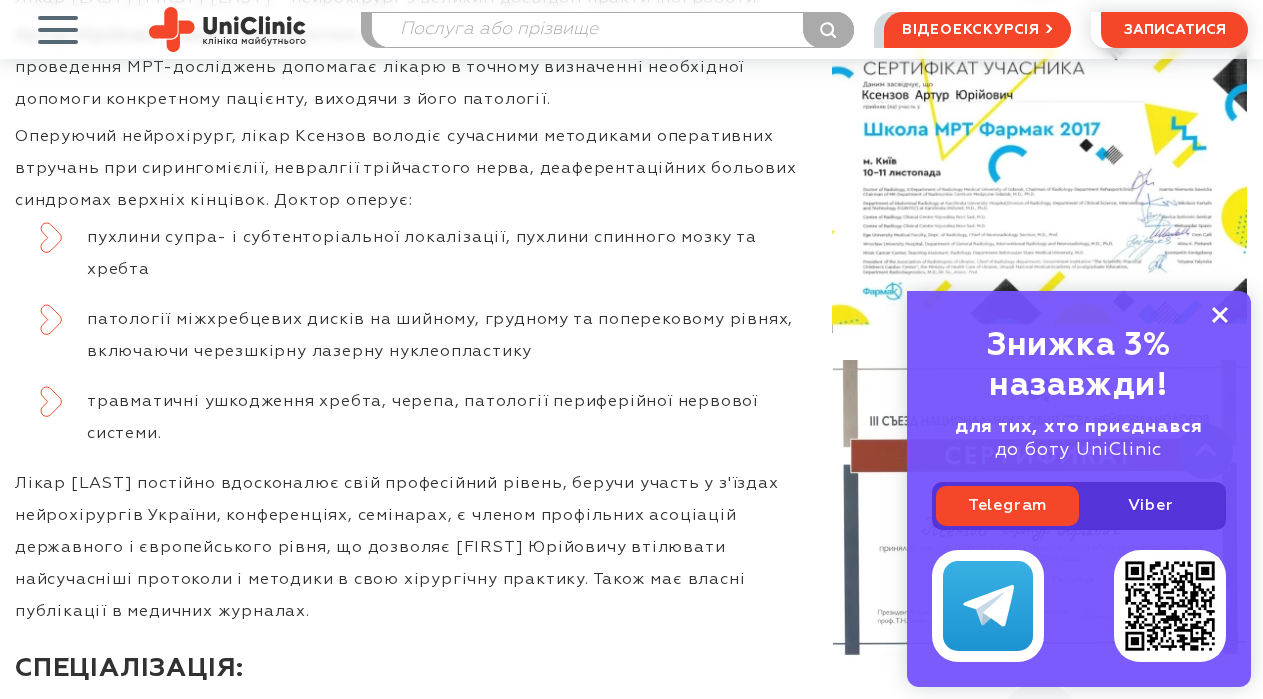 click 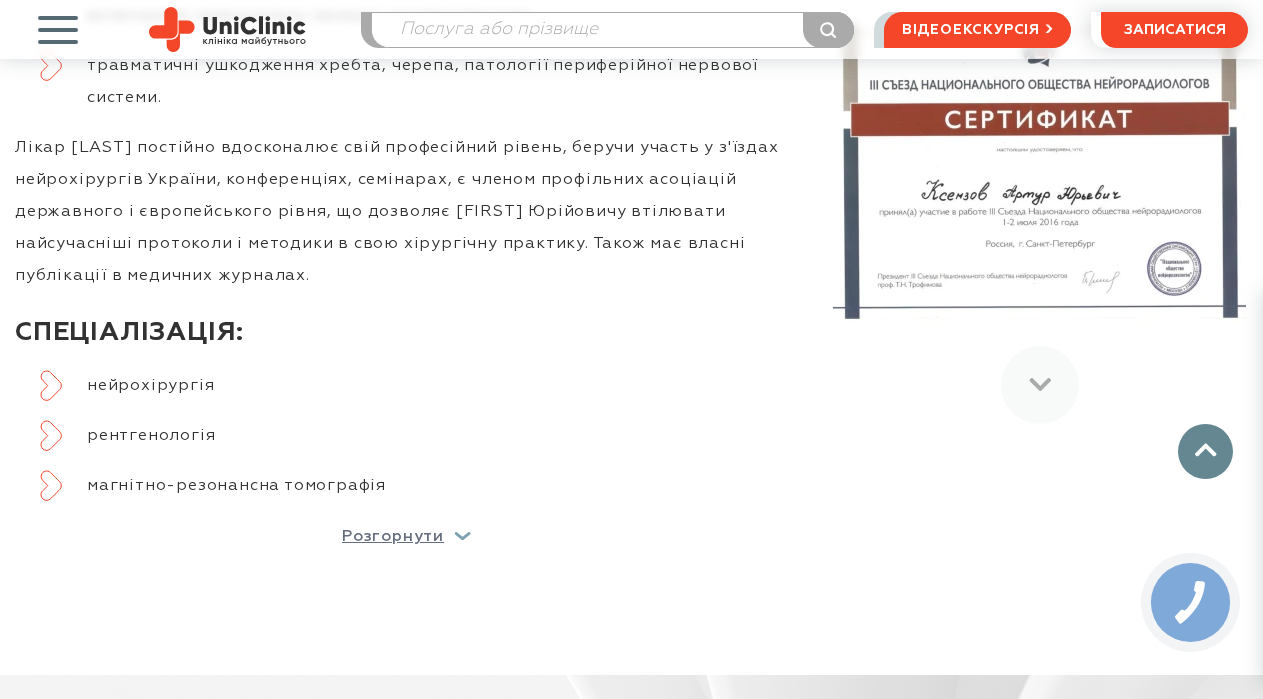 scroll, scrollTop: 1400, scrollLeft: 0, axis: vertical 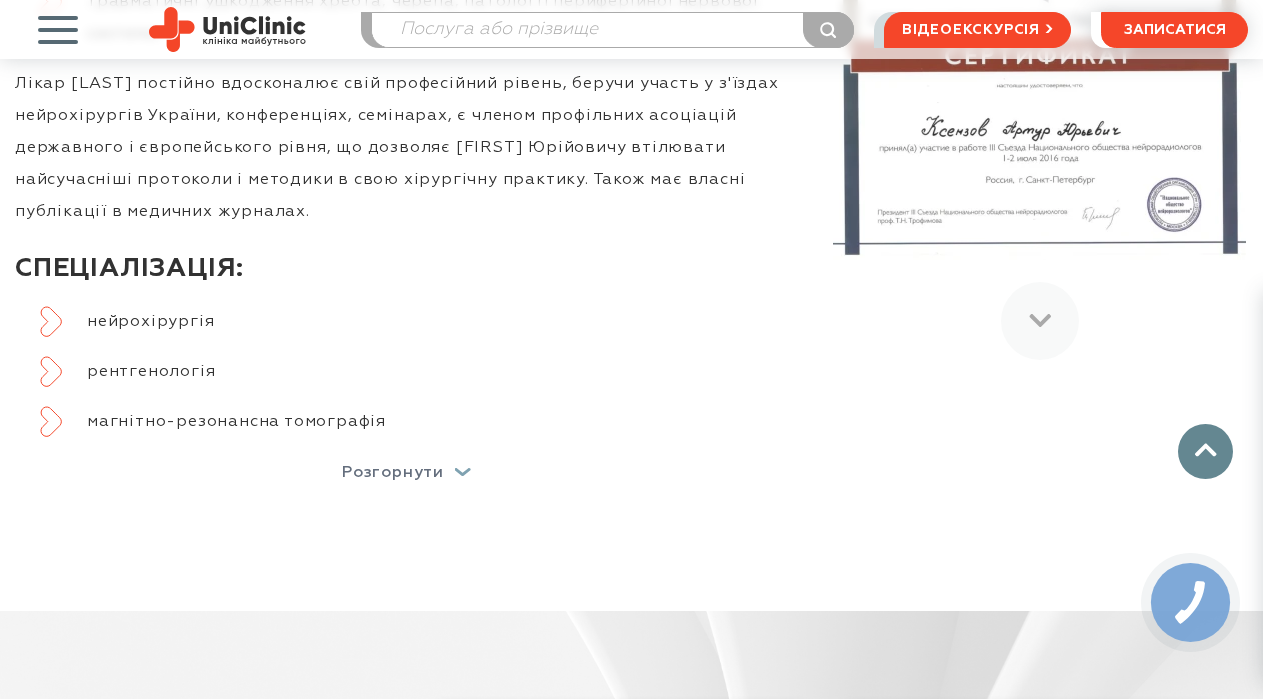 click on "Розгорнути" at bounding box center [393, 473] 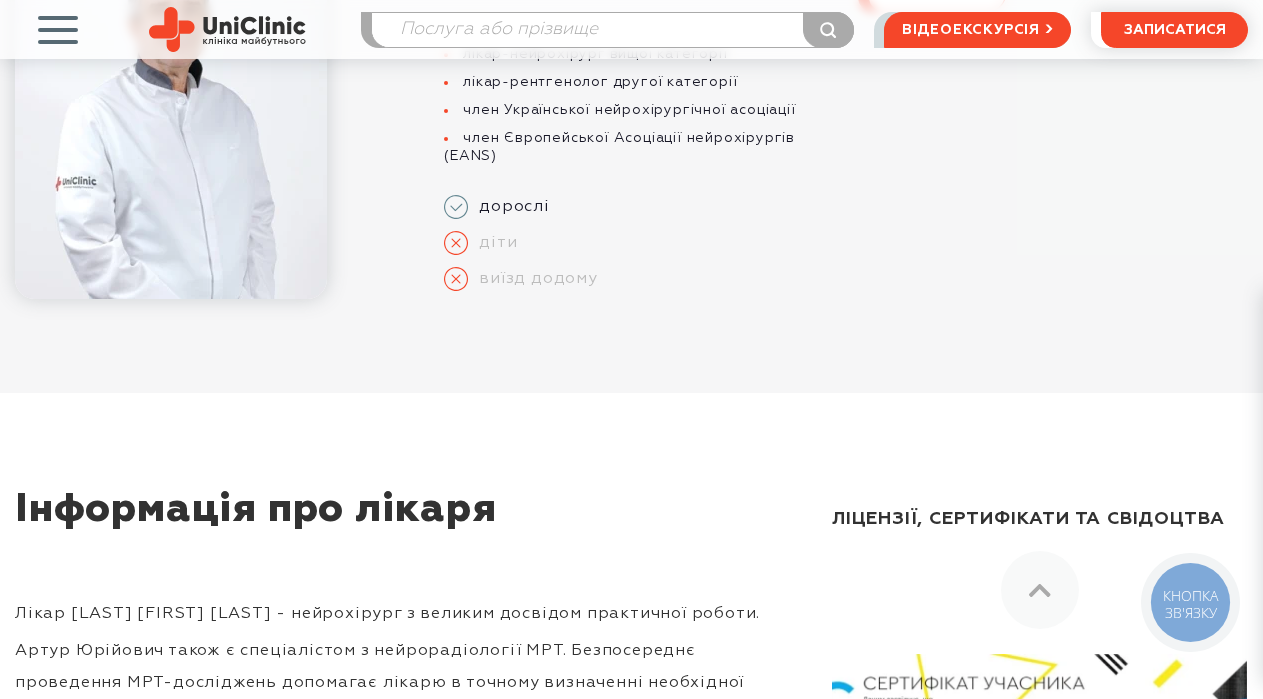 scroll, scrollTop: 0, scrollLeft: 0, axis: both 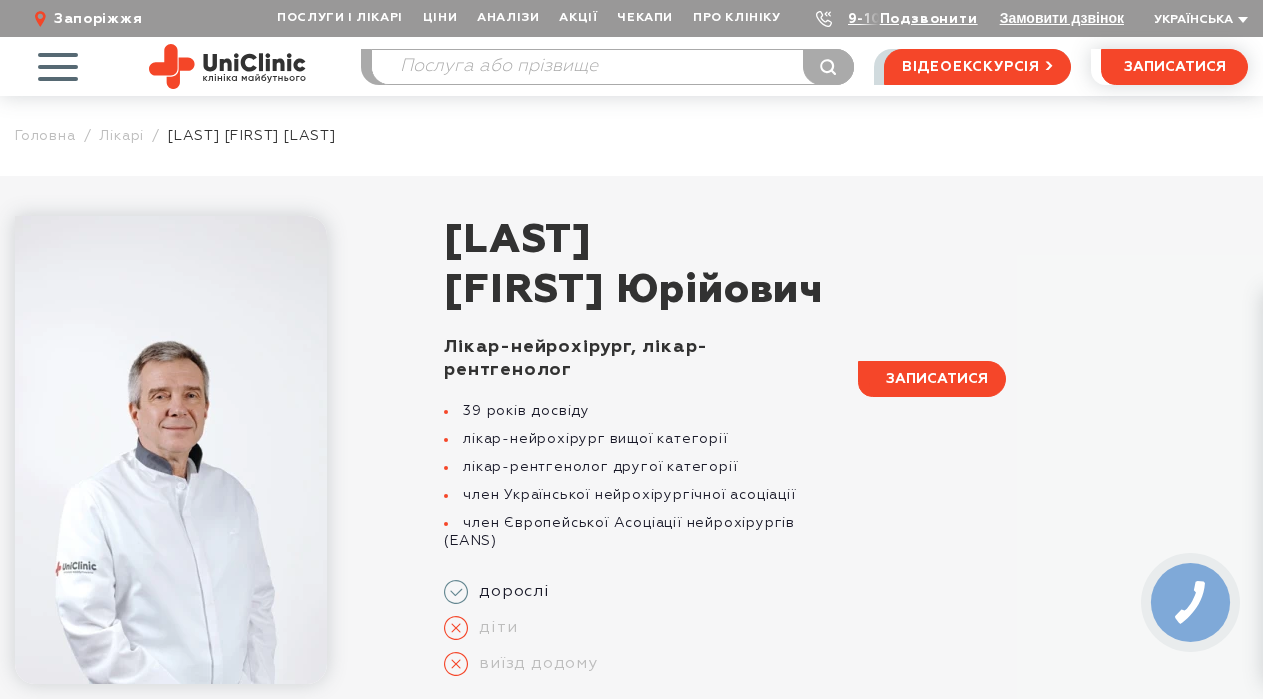 click on "записатися" at bounding box center [937, 379] 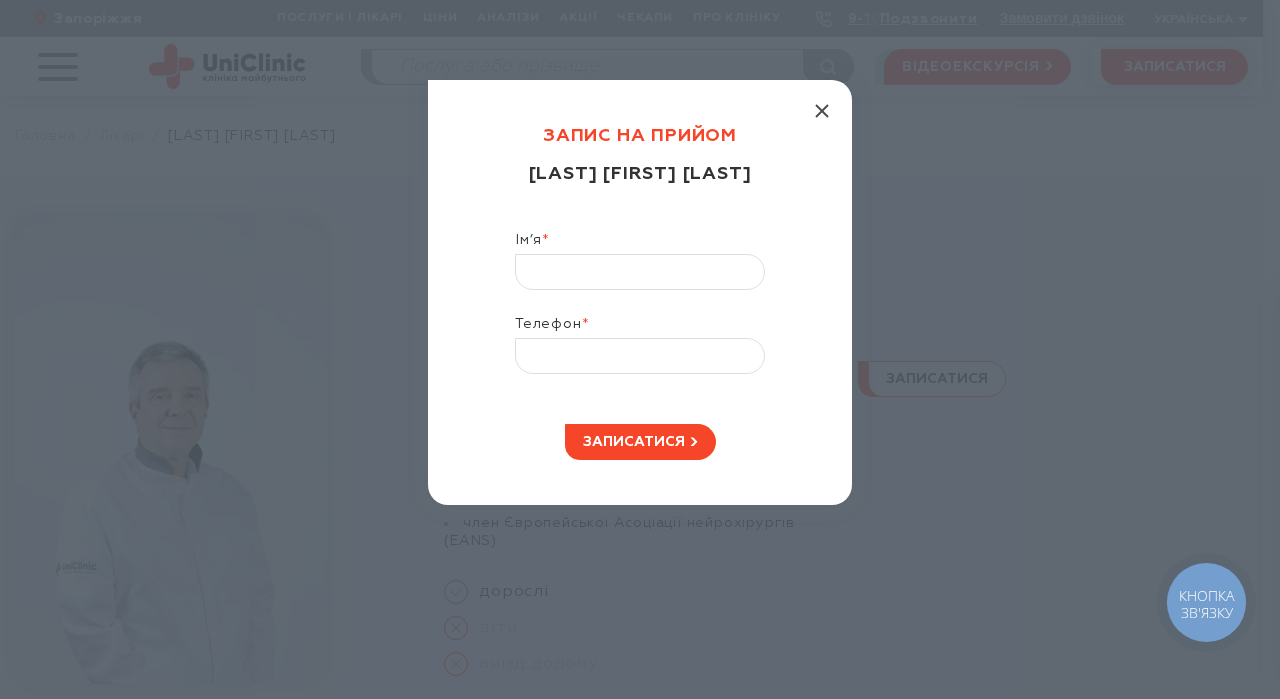 click 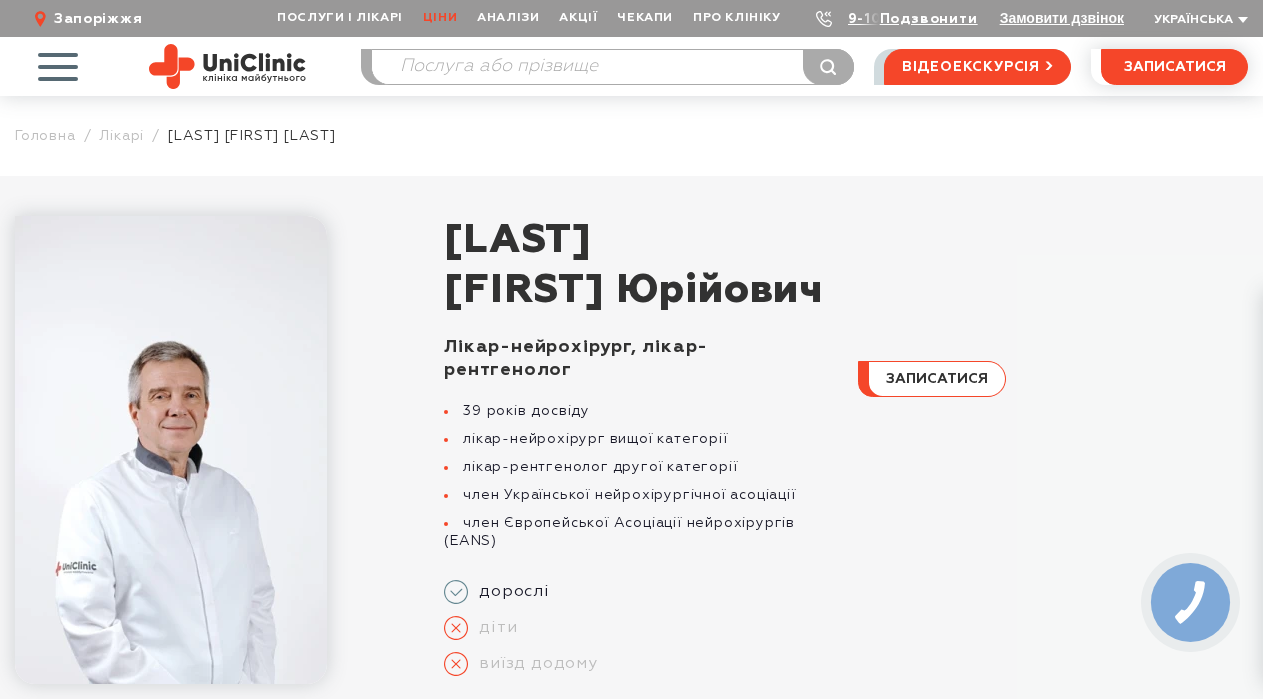 click on "Ціни" at bounding box center (440, 18) 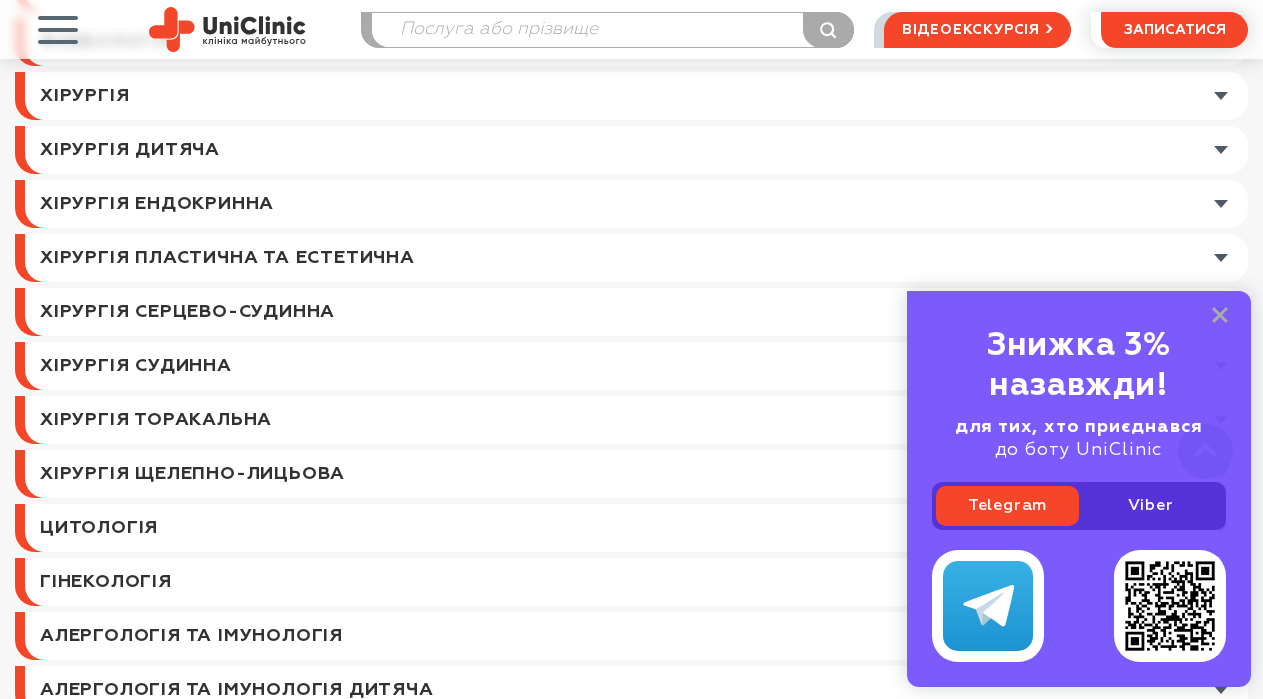 scroll, scrollTop: 699, scrollLeft: 0, axis: vertical 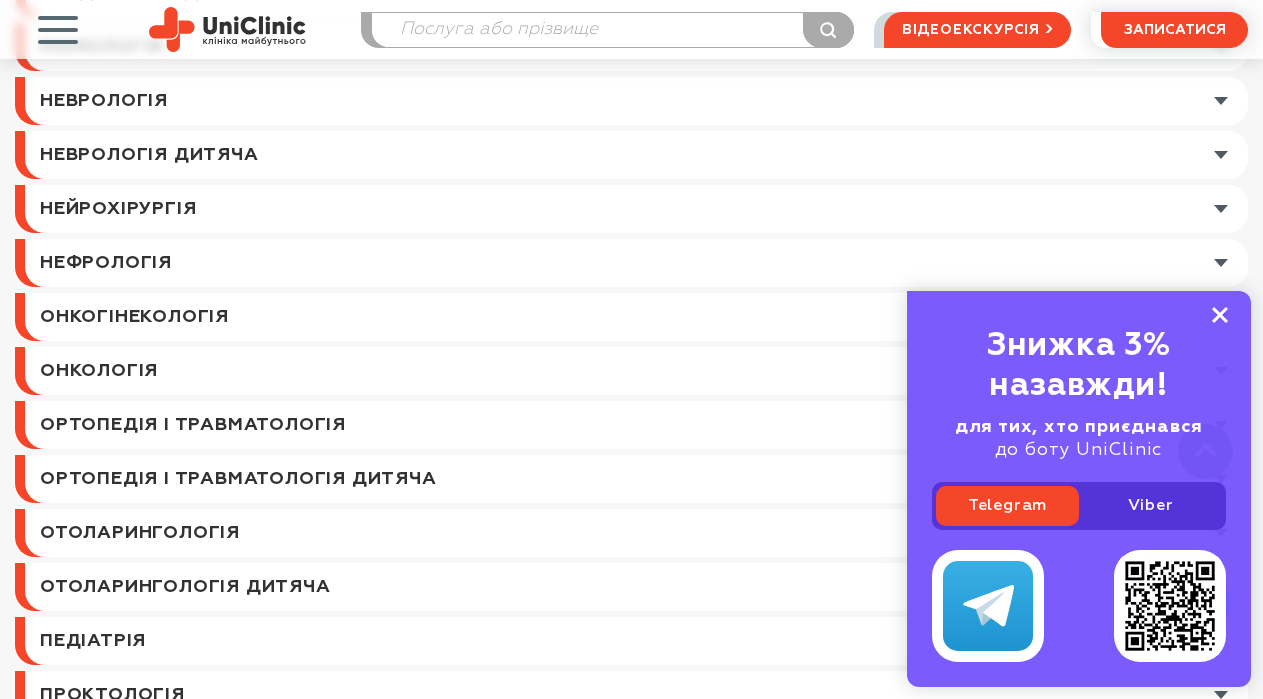 click 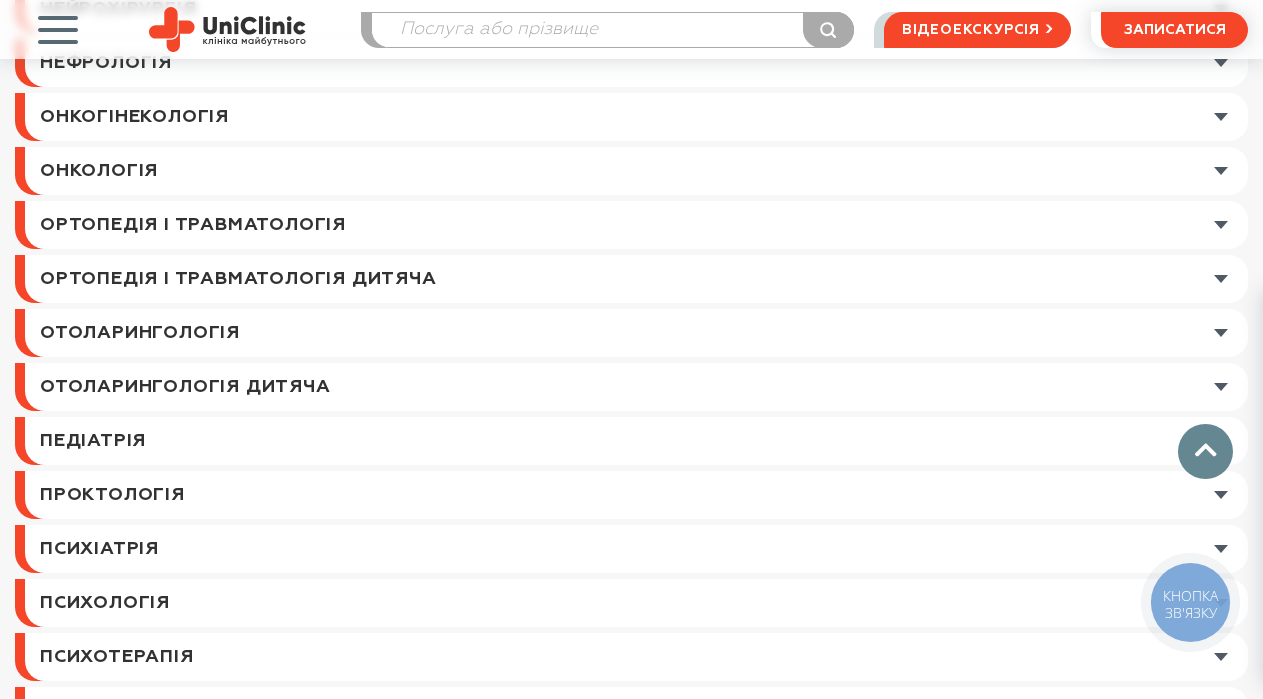 scroll, scrollTop: 2100, scrollLeft: 0, axis: vertical 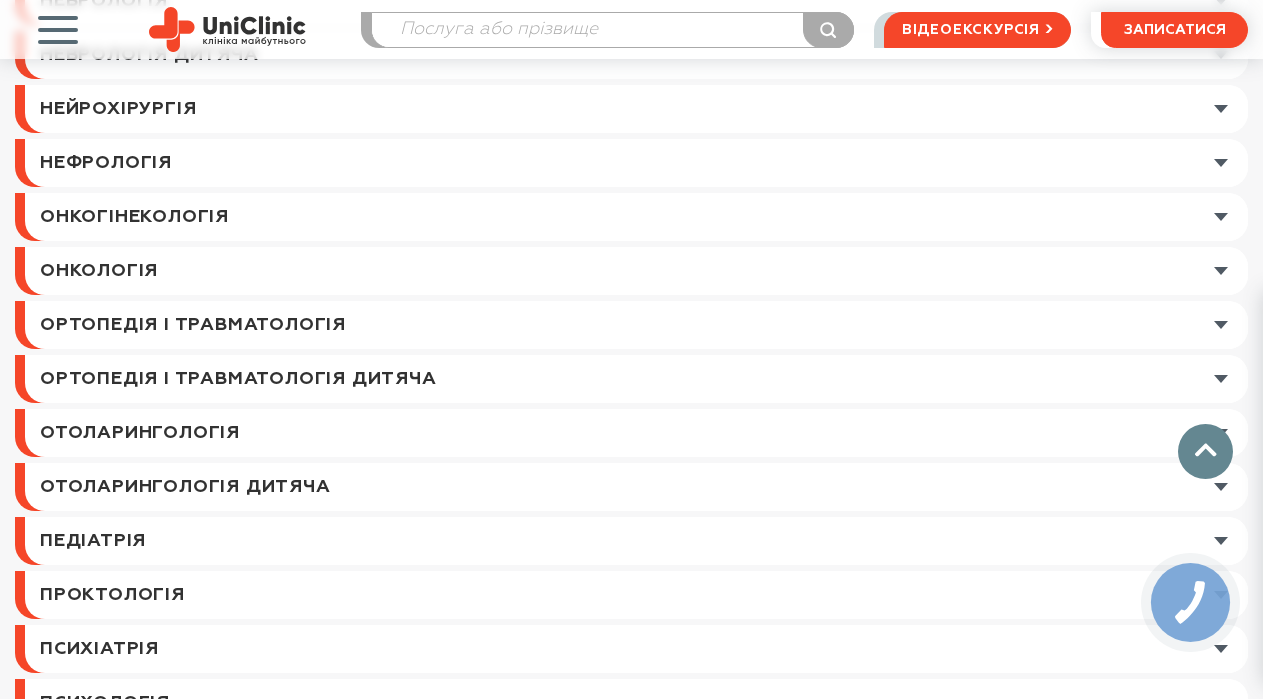 click at bounding box center (636, 109) 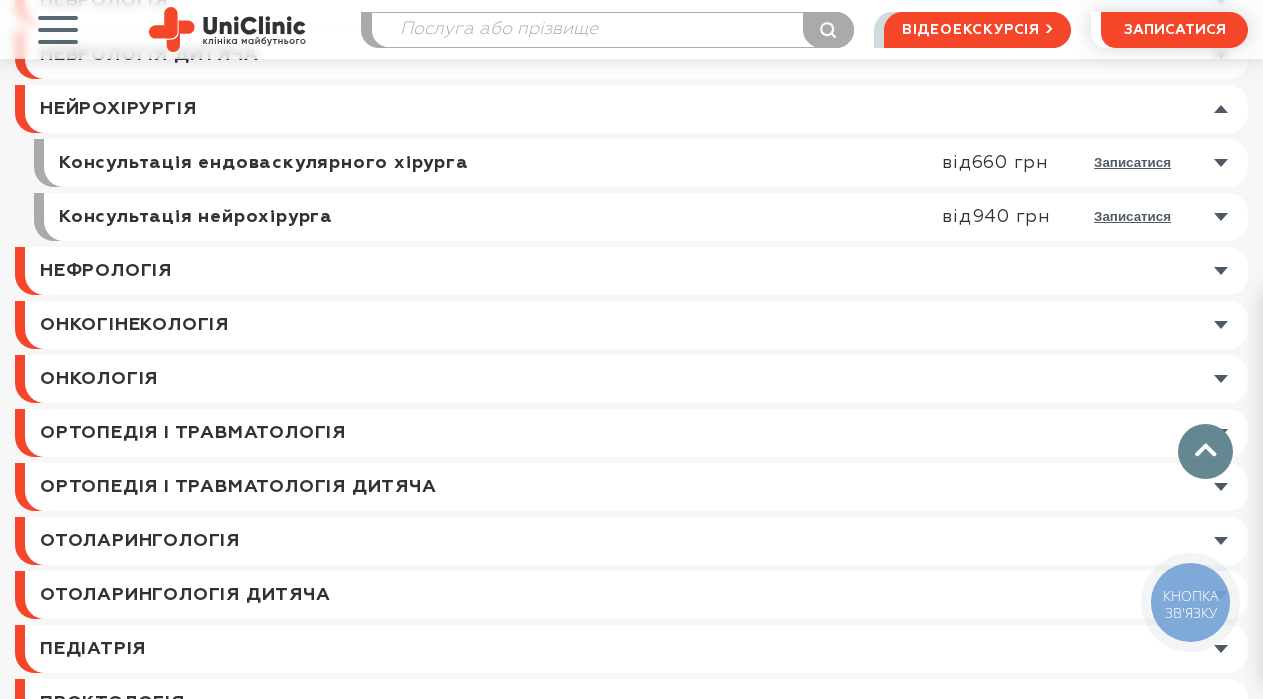 click at bounding box center (651, 217) 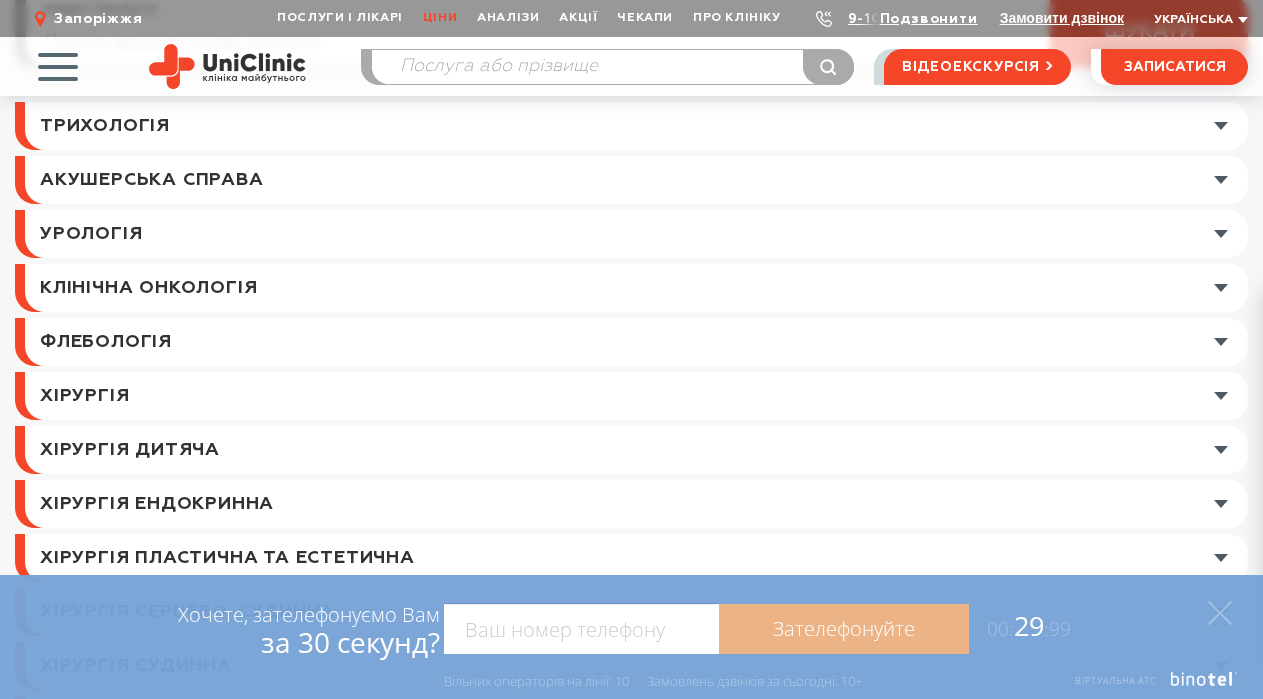 scroll, scrollTop: 0, scrollLeft: 0, axis: both 